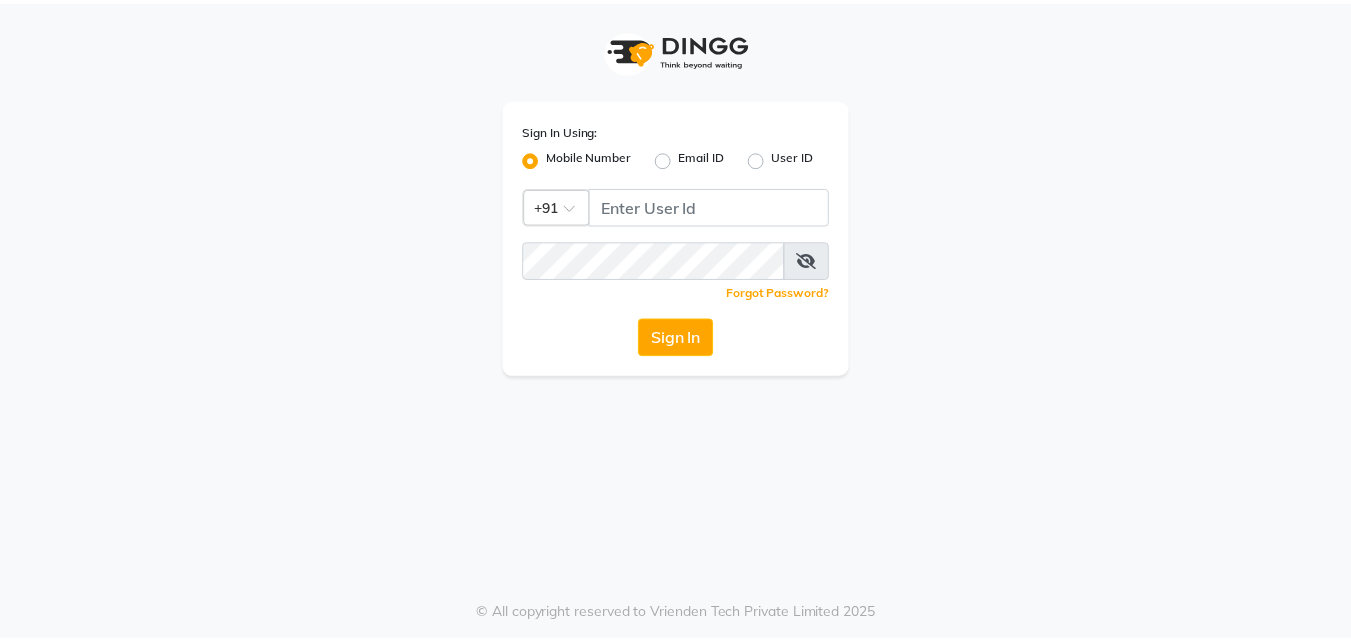 scroll, scrollTop: 0, scrollLeft: 0, axis: both 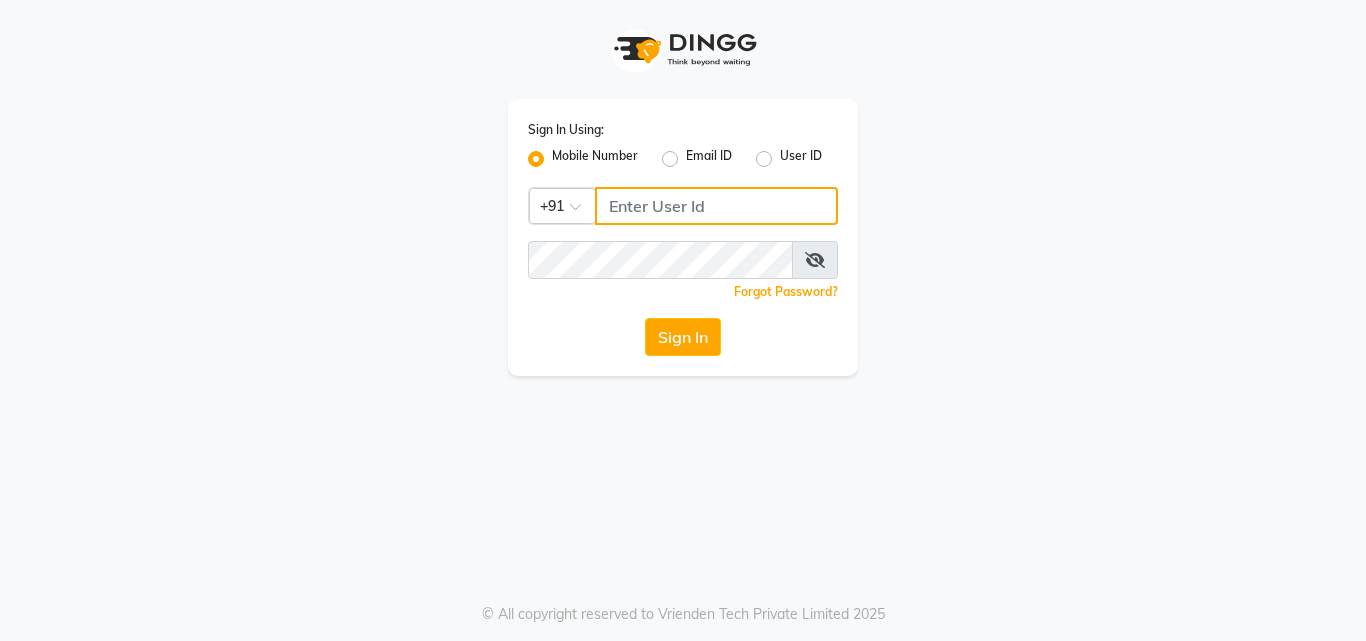click 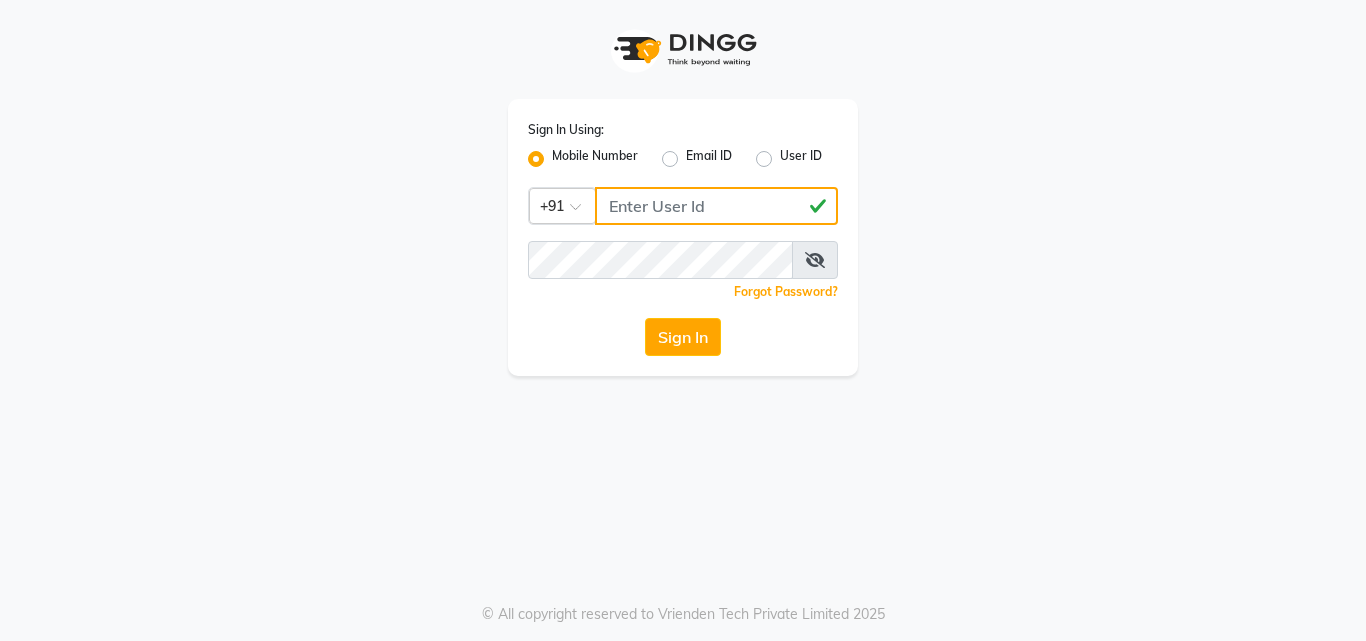 type on "[PHONE]" 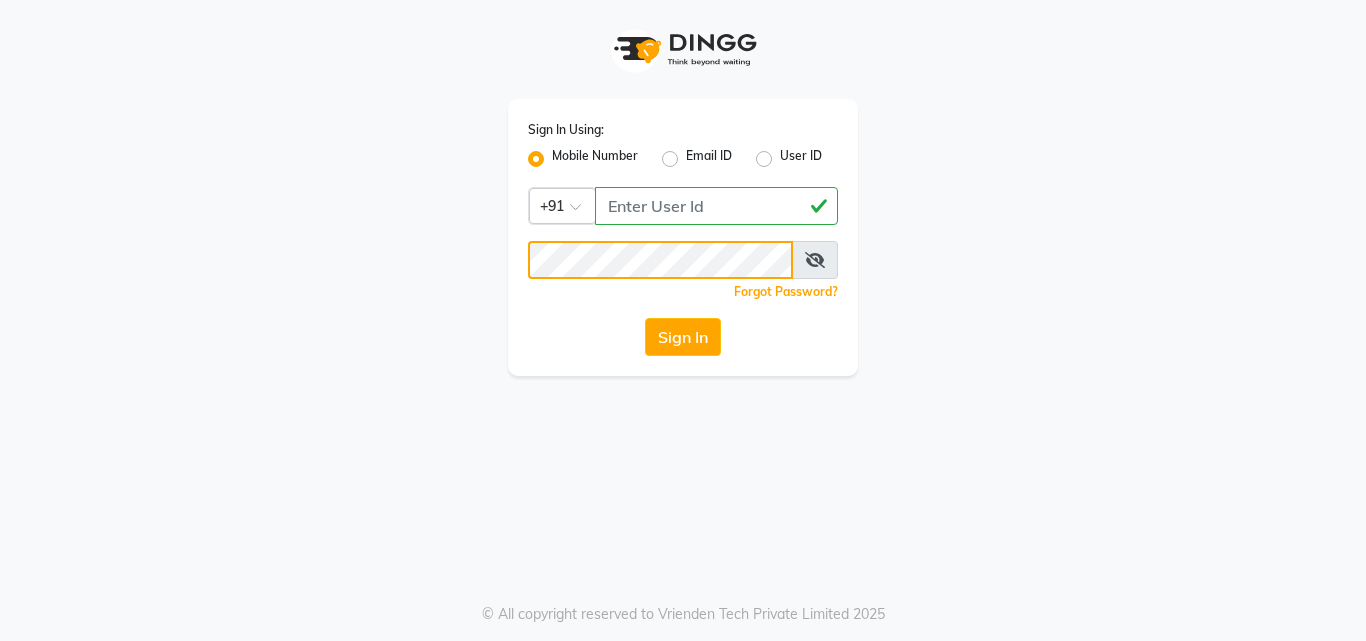 click on "Sign In" 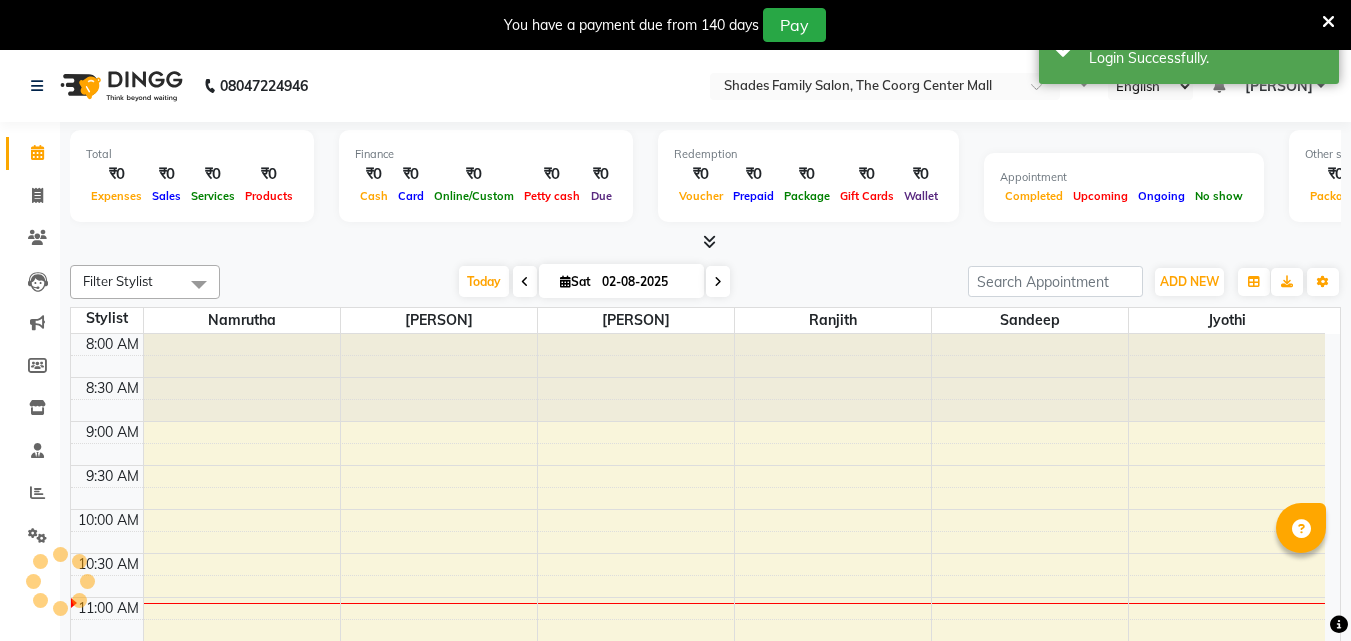 select on "en" 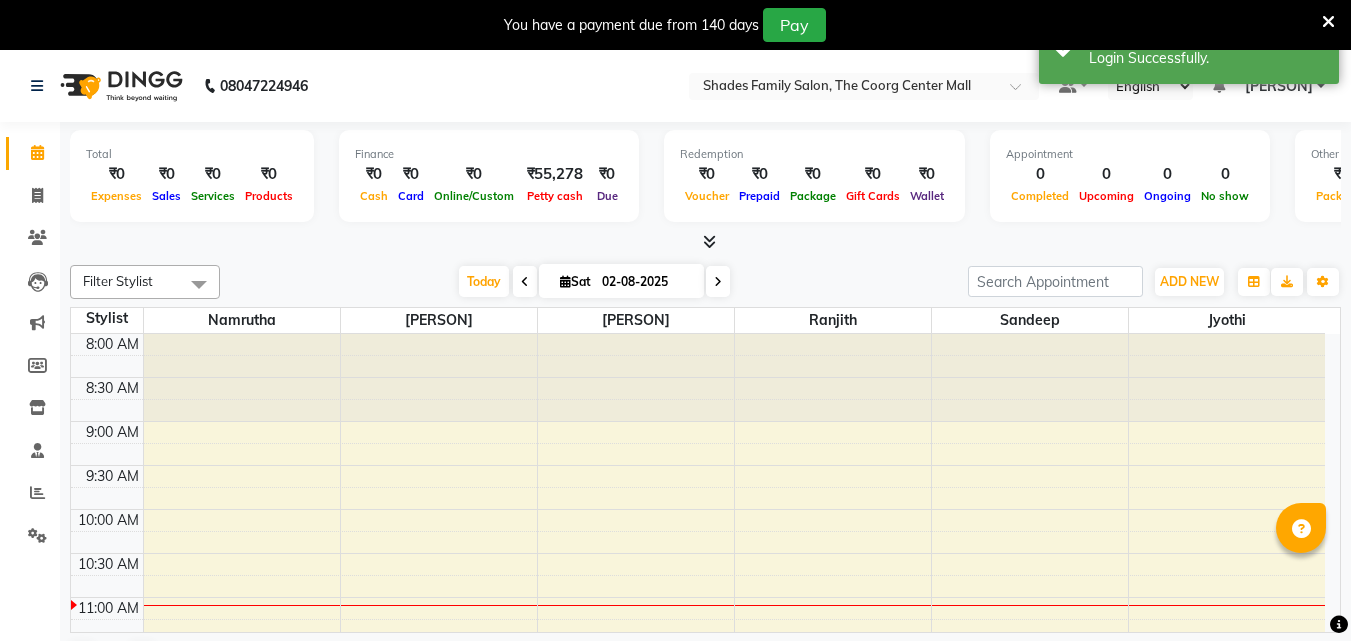 scroll, scrollTop: 0, scrollLeft: 0, axis: both 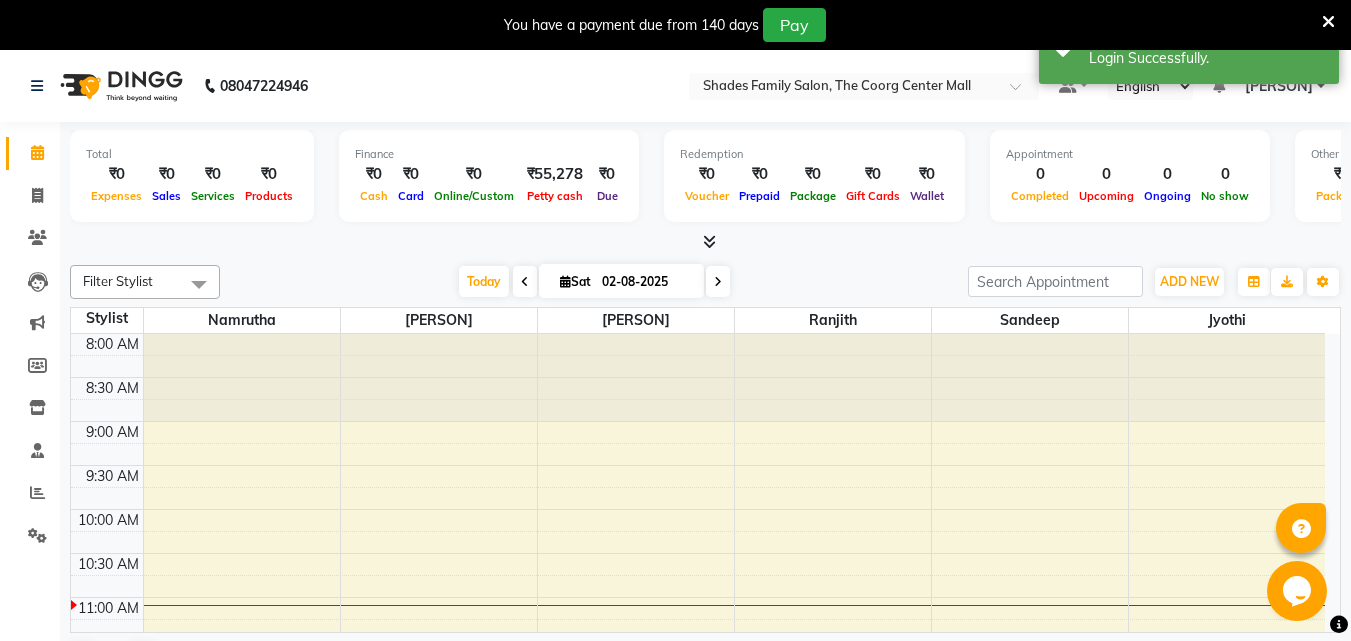 click at bounding box center [1328, 22] 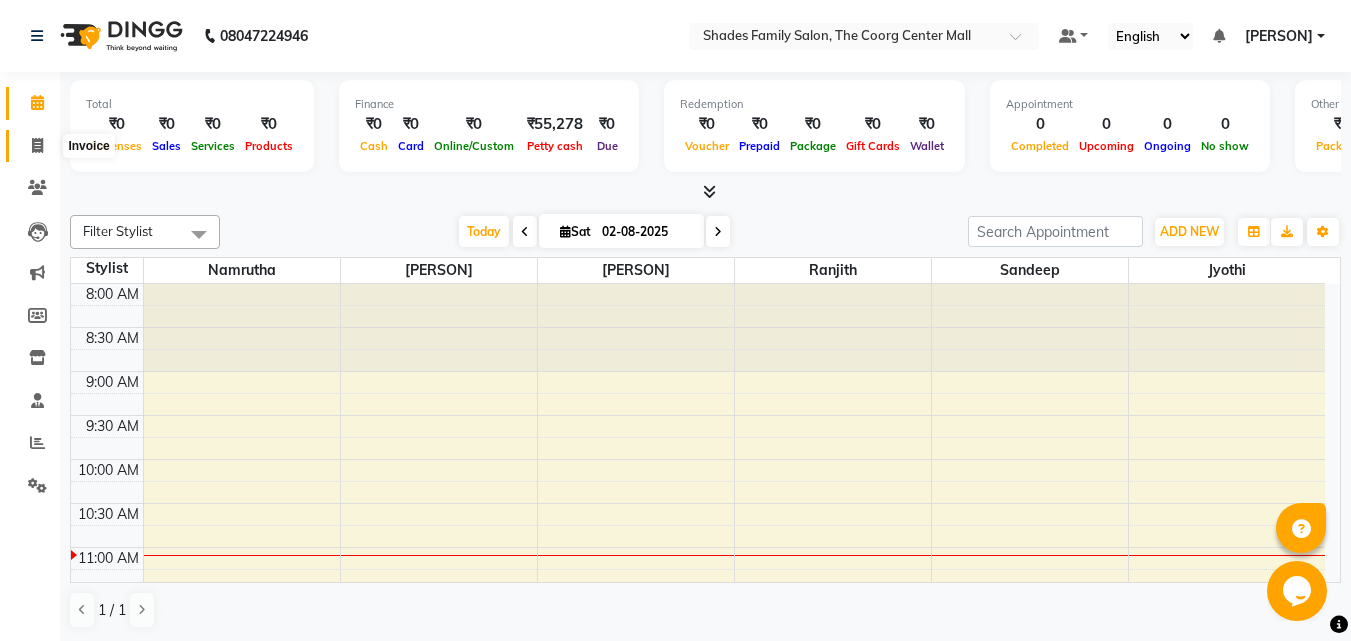 click 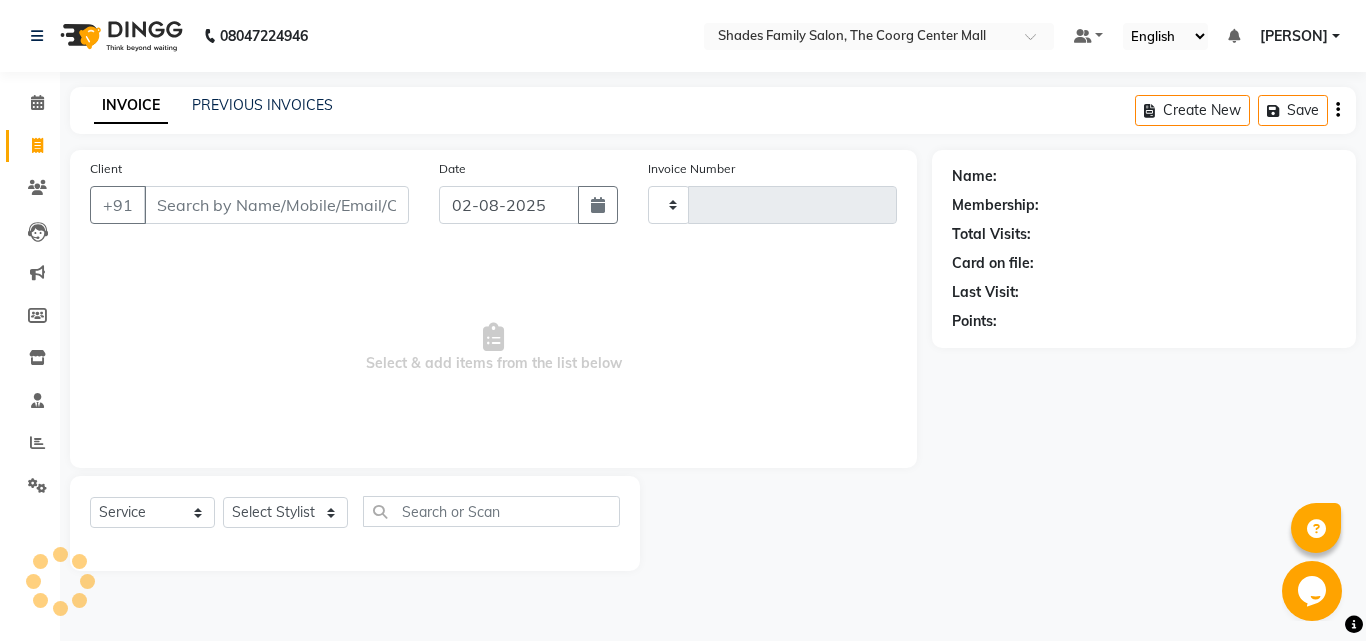 type on "1466" 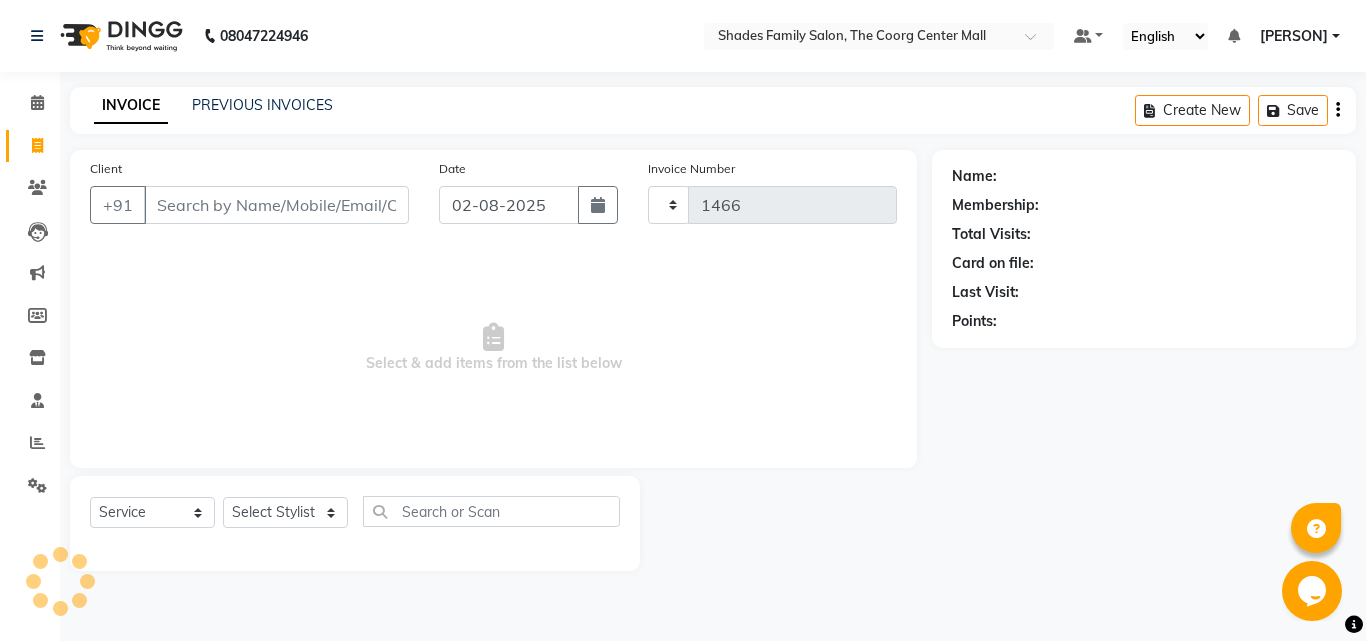 select on "7447" 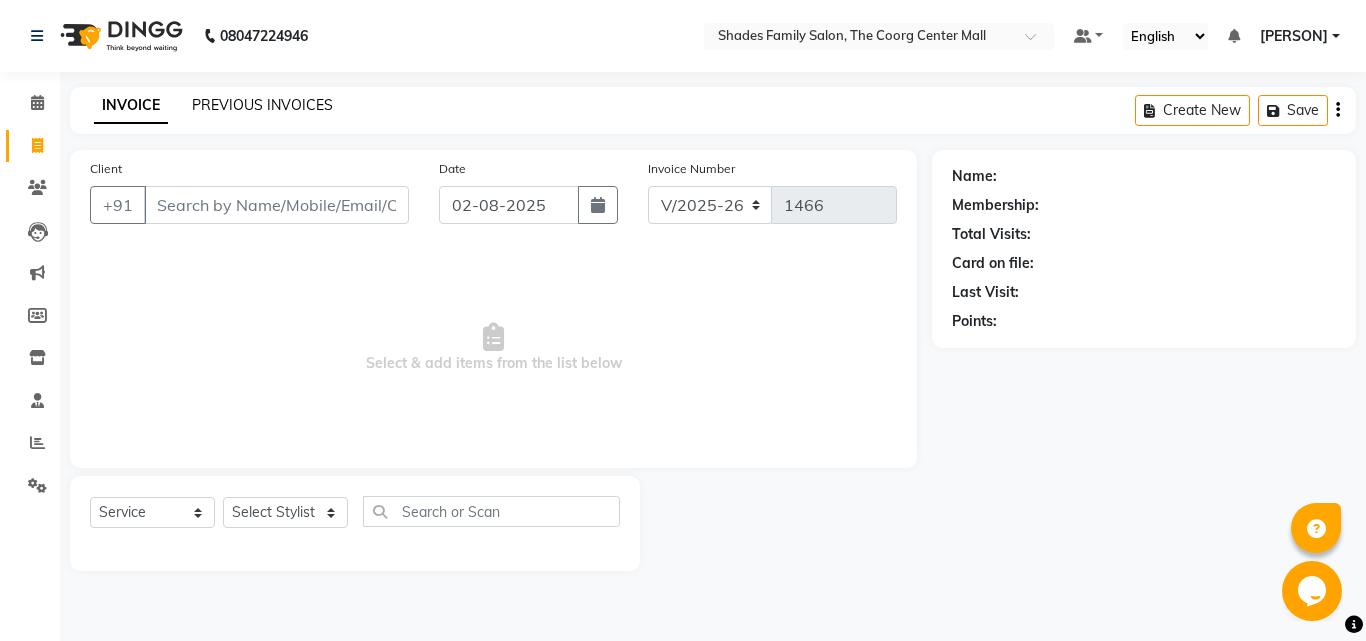 click on "PREVIOUS INVOICES" 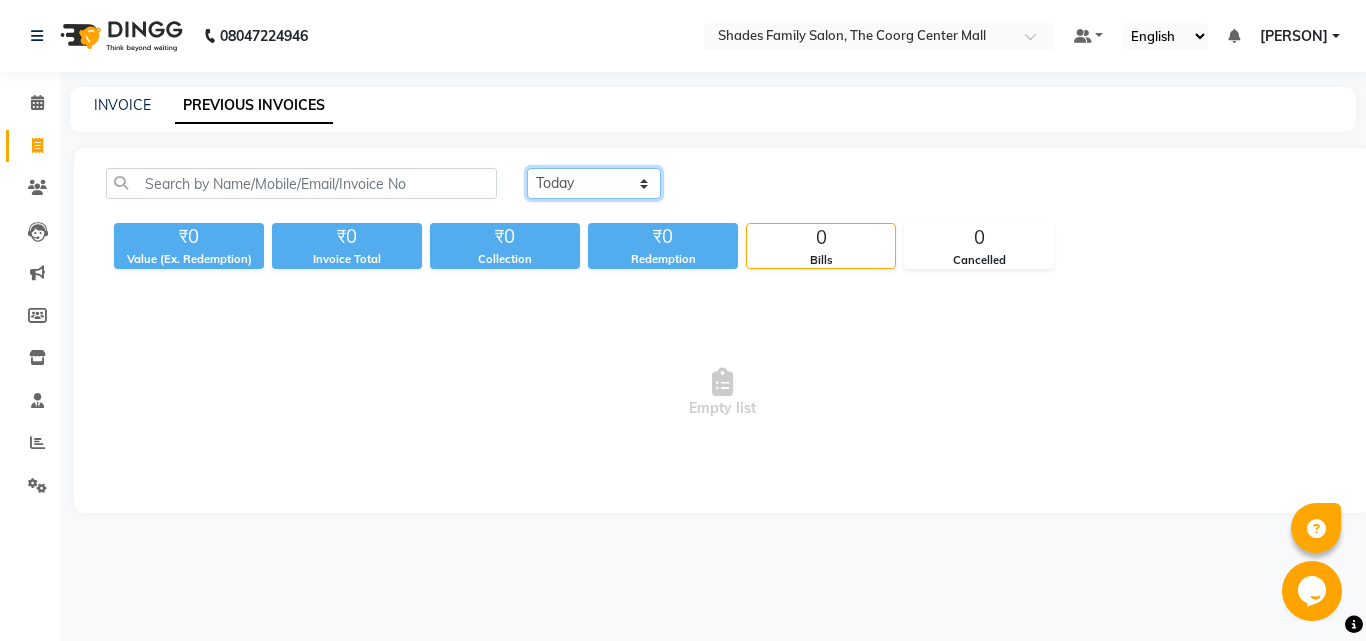 click on "Today Yesterday Custom Range" 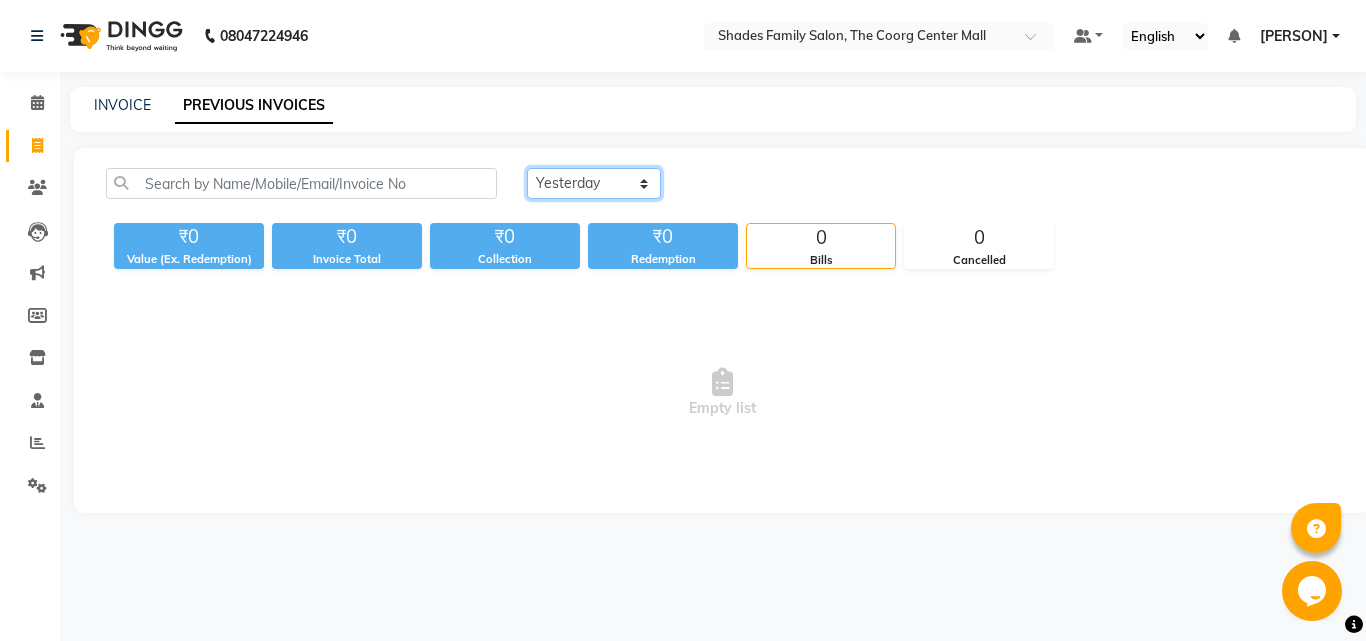 click on "Today Yesterday Custom Range" 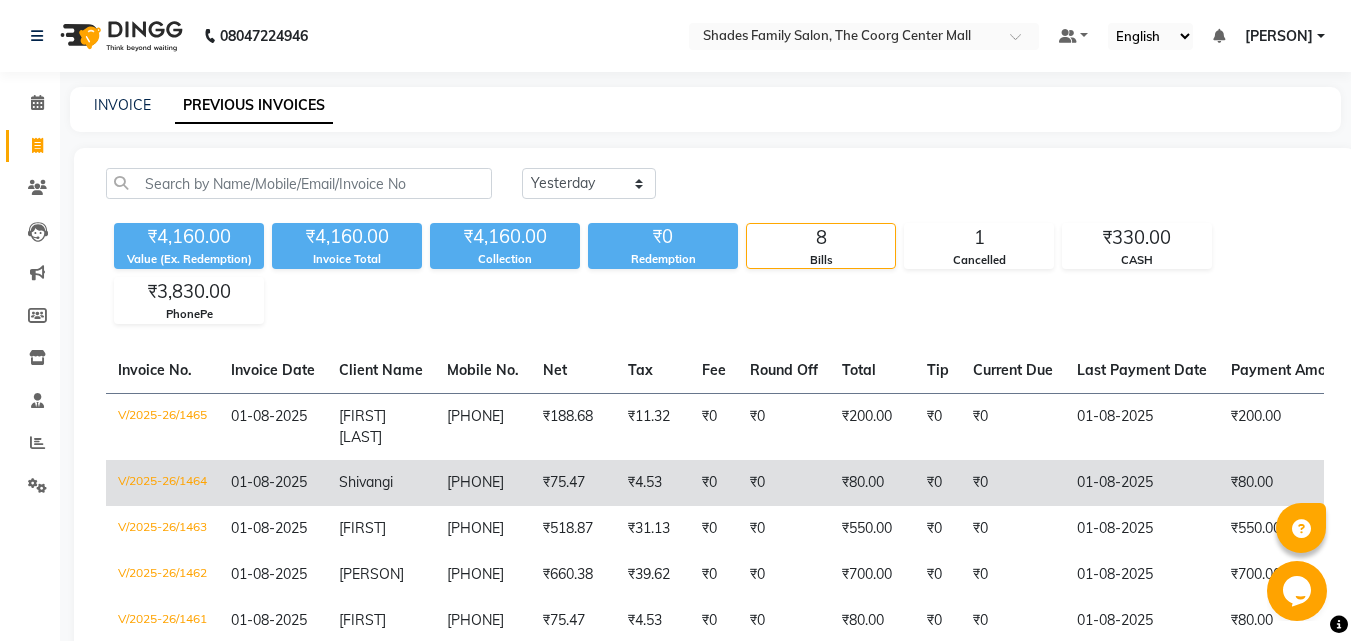 click on "01-08-2025" 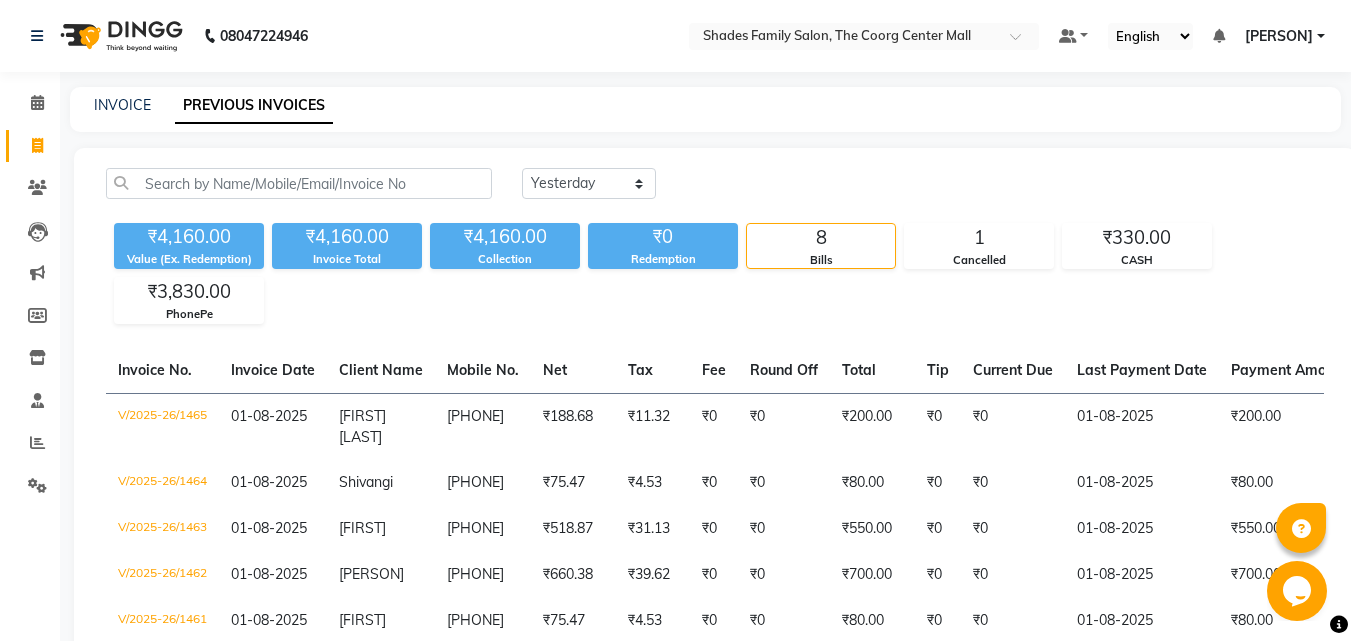 click on "Shivangi" 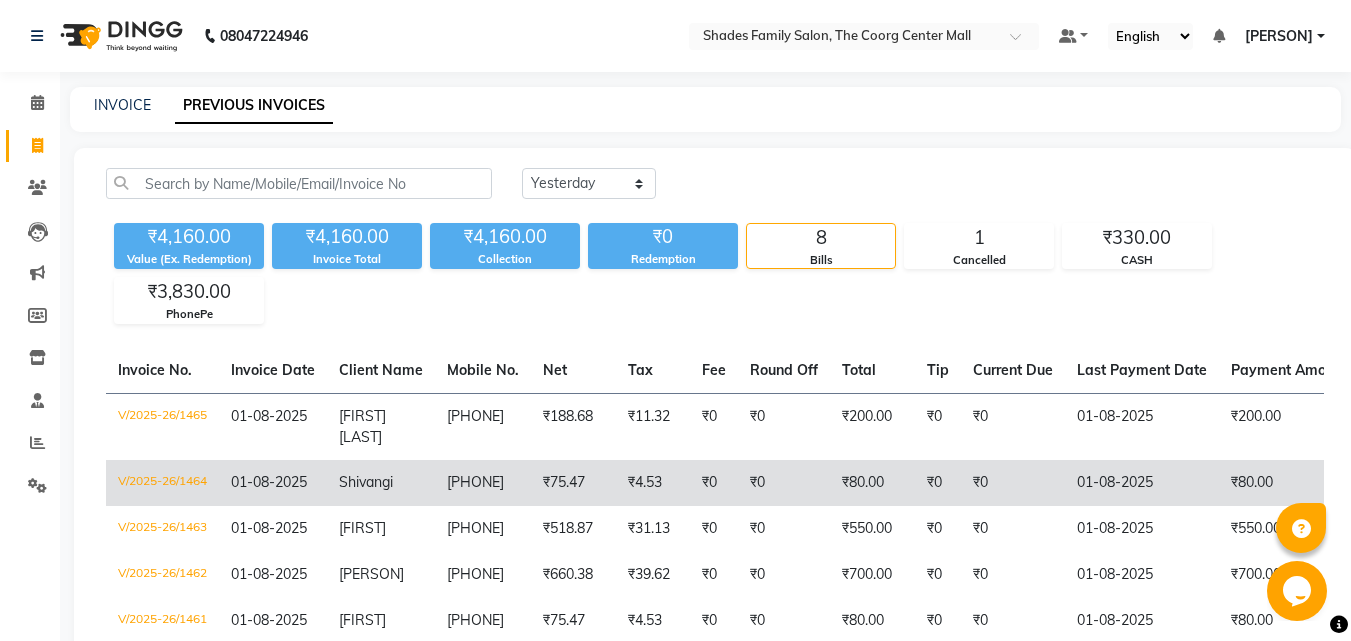 click on "Shivangi" 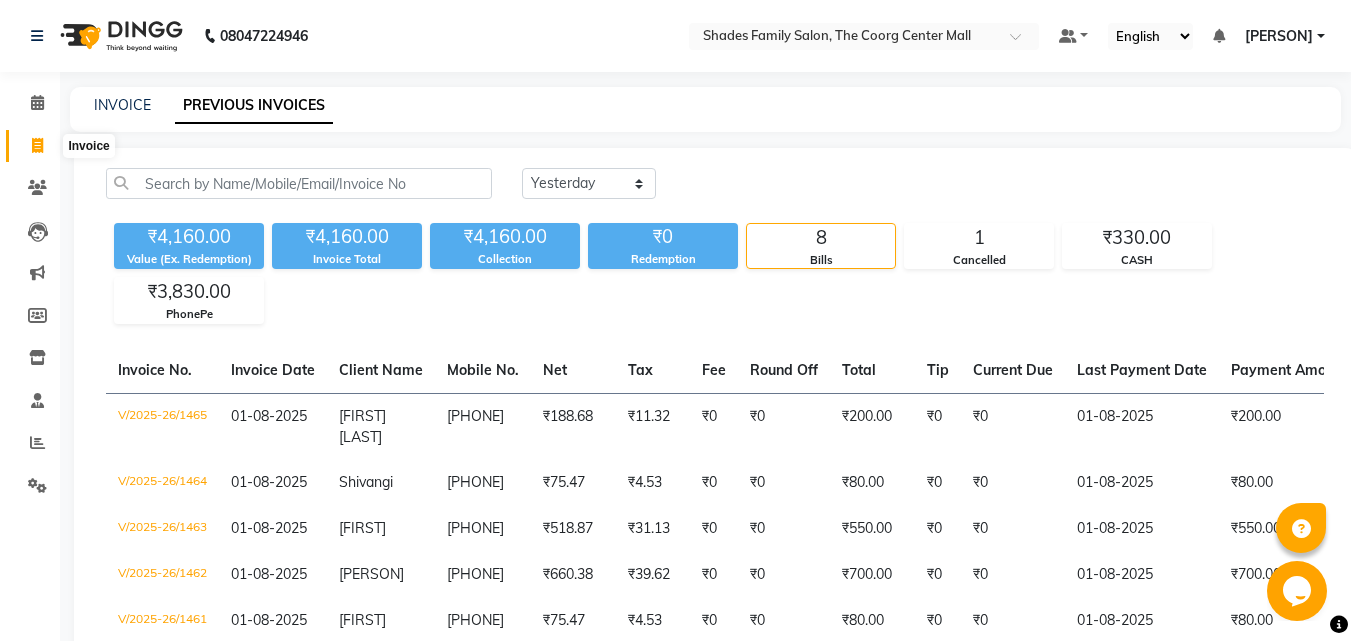 click 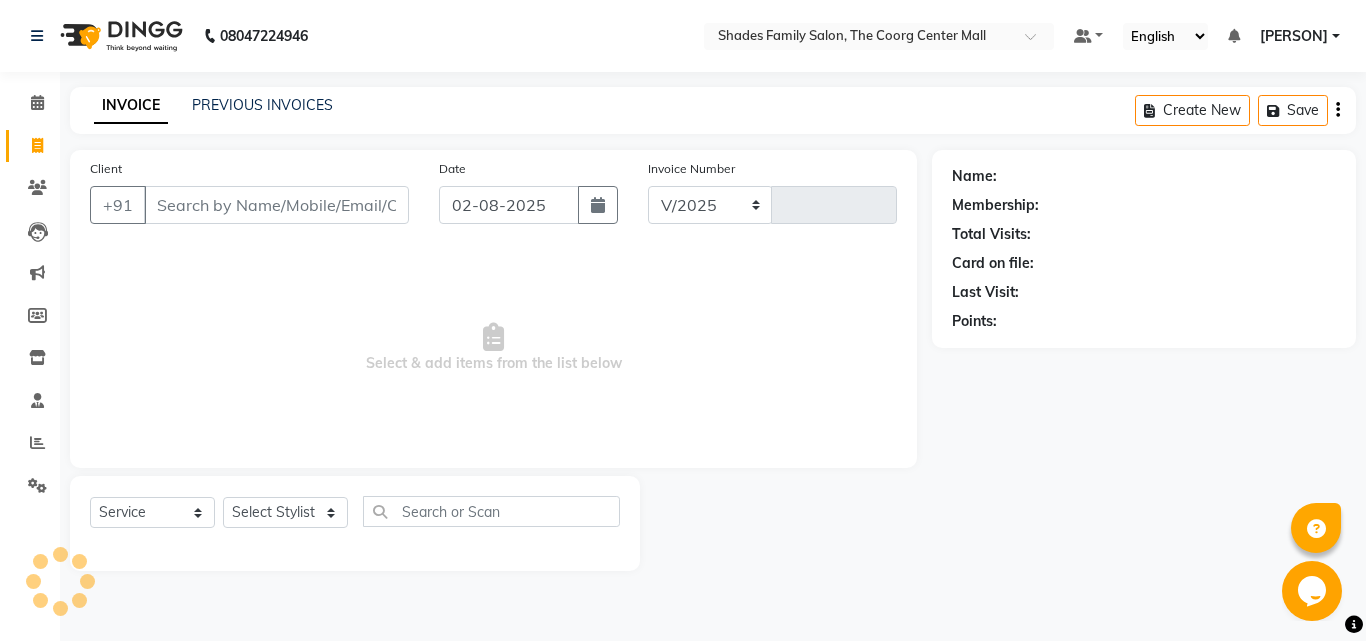 select on "7447" 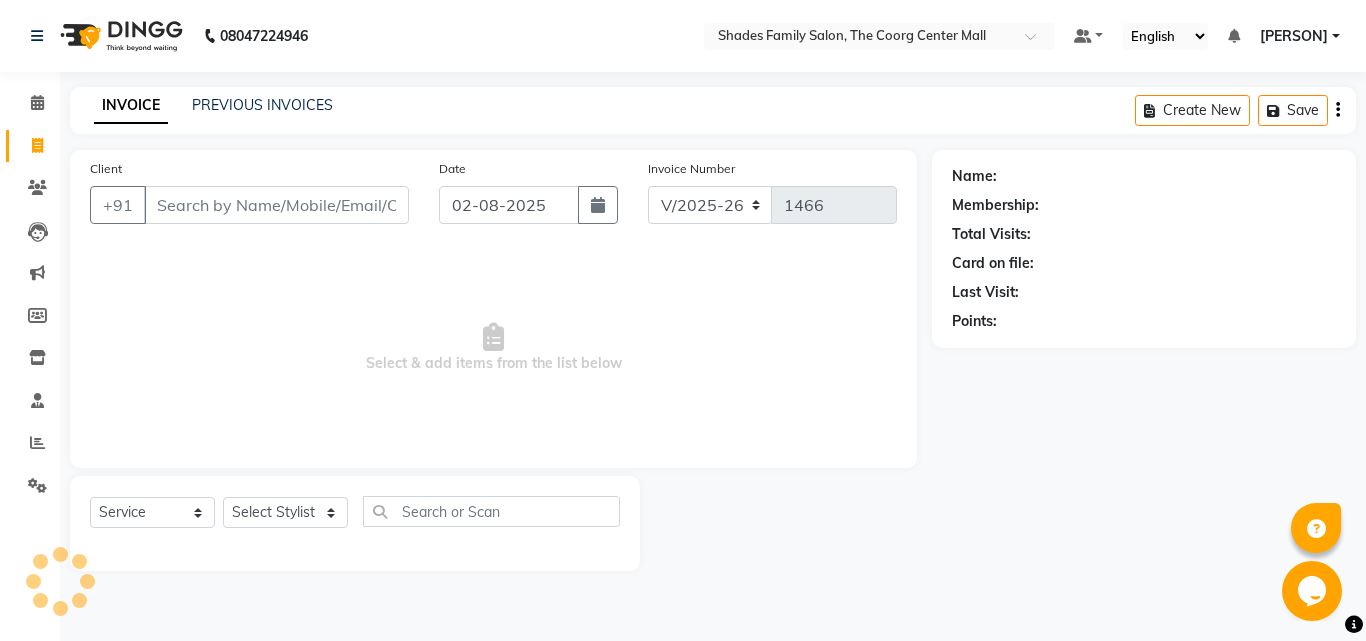 click on "Select Service Product Membership Package Voucher Prepaid Gift Card Select Stylist [PERSON] [PERSON] [PERSON] [PERSON] [PERSON]" 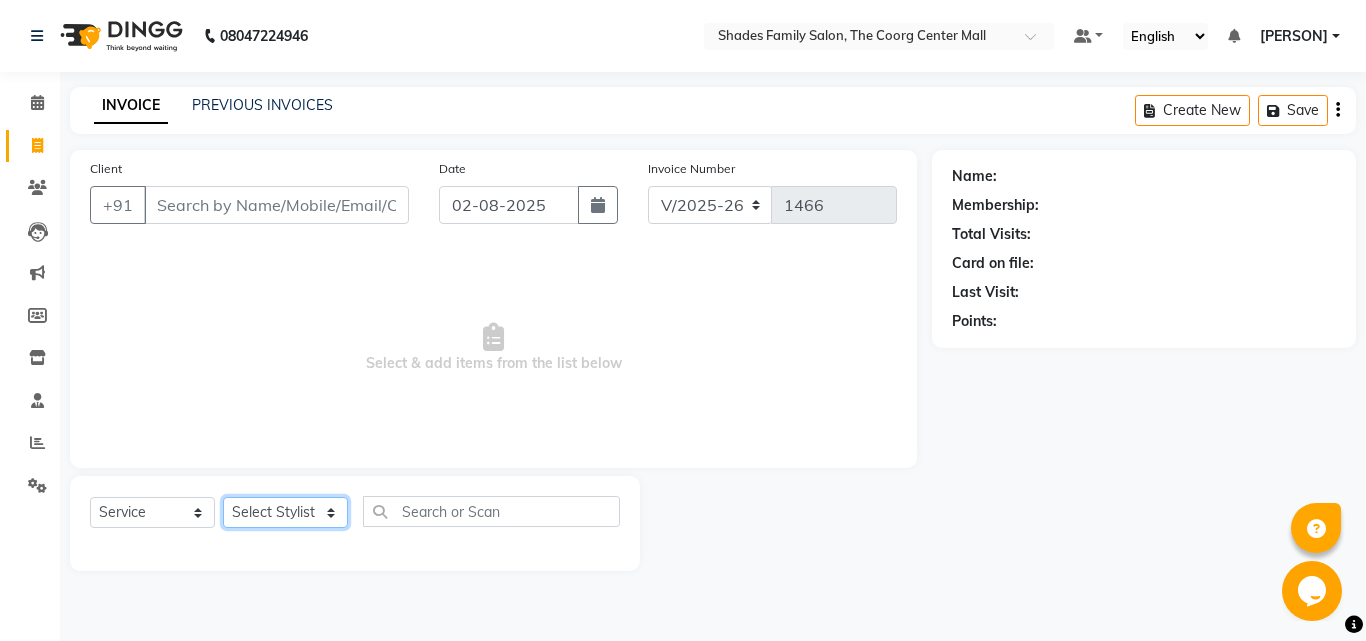 click on "Select Stylist [PERSON] [PERSON] [PERSON] [PERSON] [PERSON]" 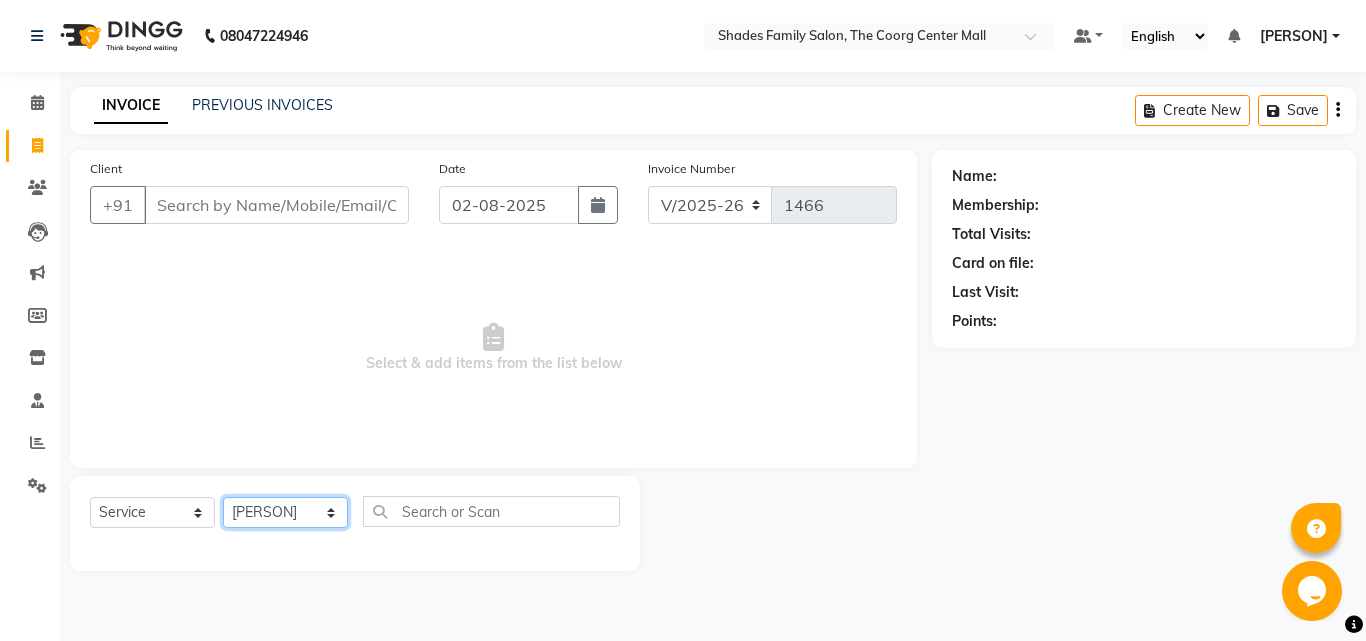 click on "Select Stylist [PERSON] [PERSON] [PERSON] [PERSON] [PERSON]" 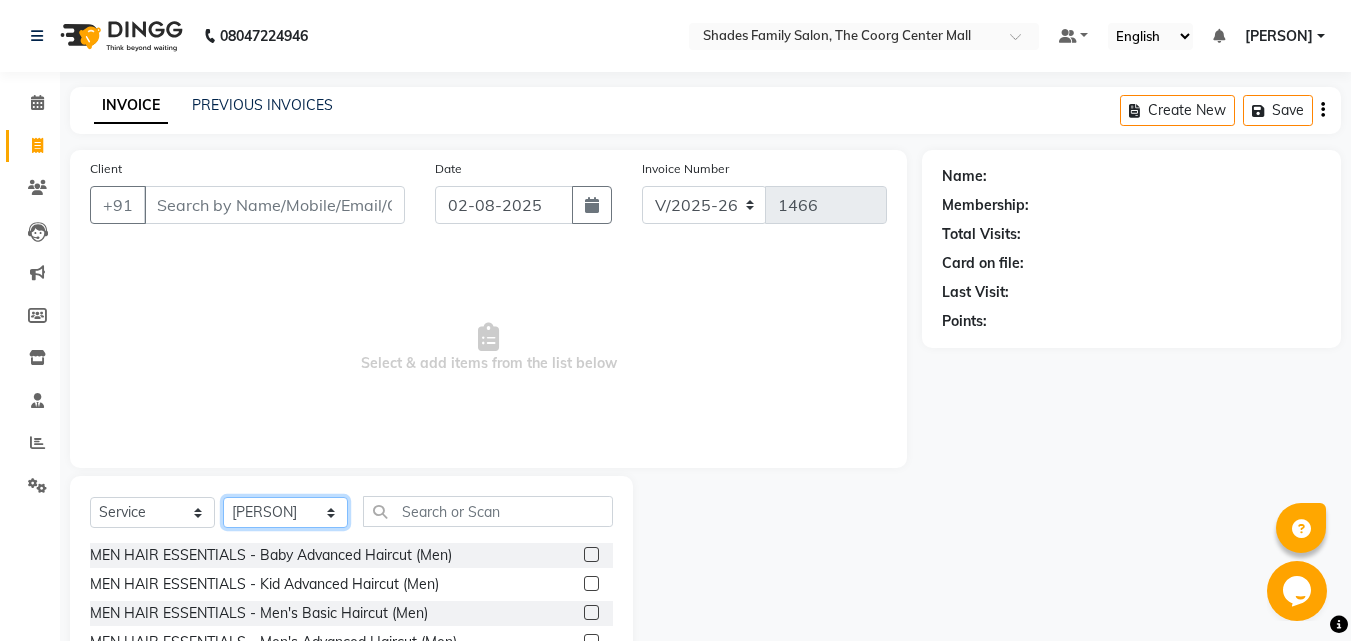 scroll, scrollTop: 160, scrollLeft: 0, axis: vertical 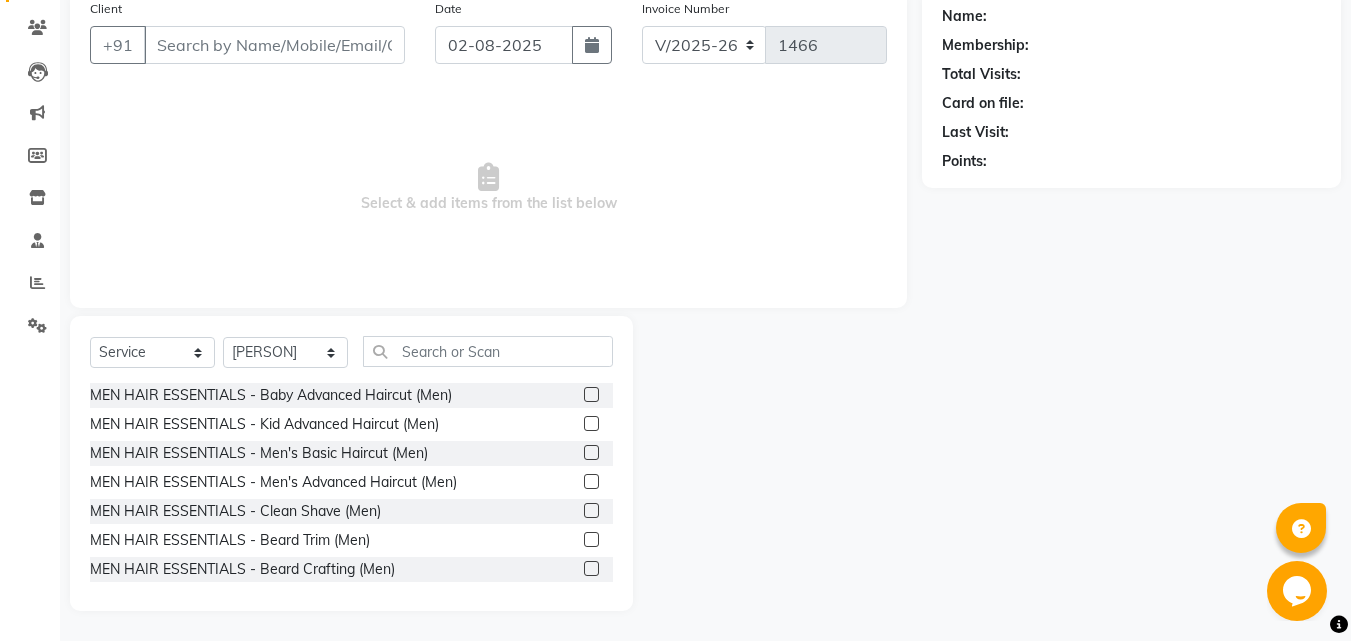 click 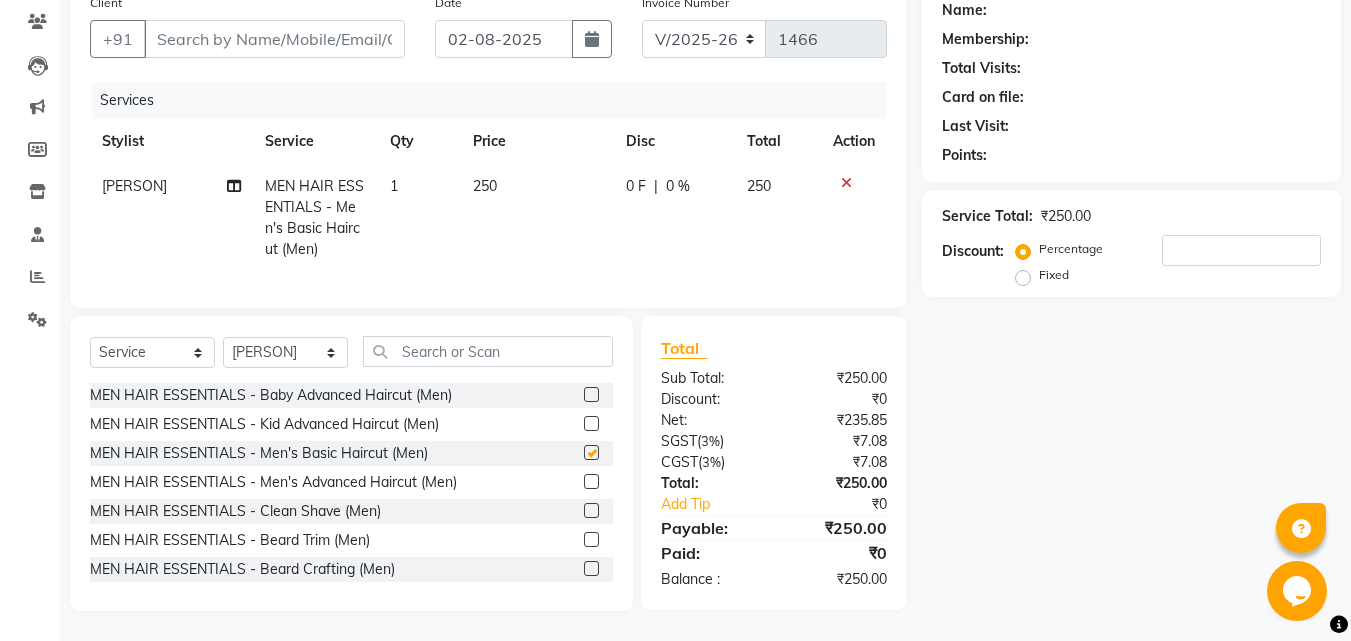 checkbox on "false" 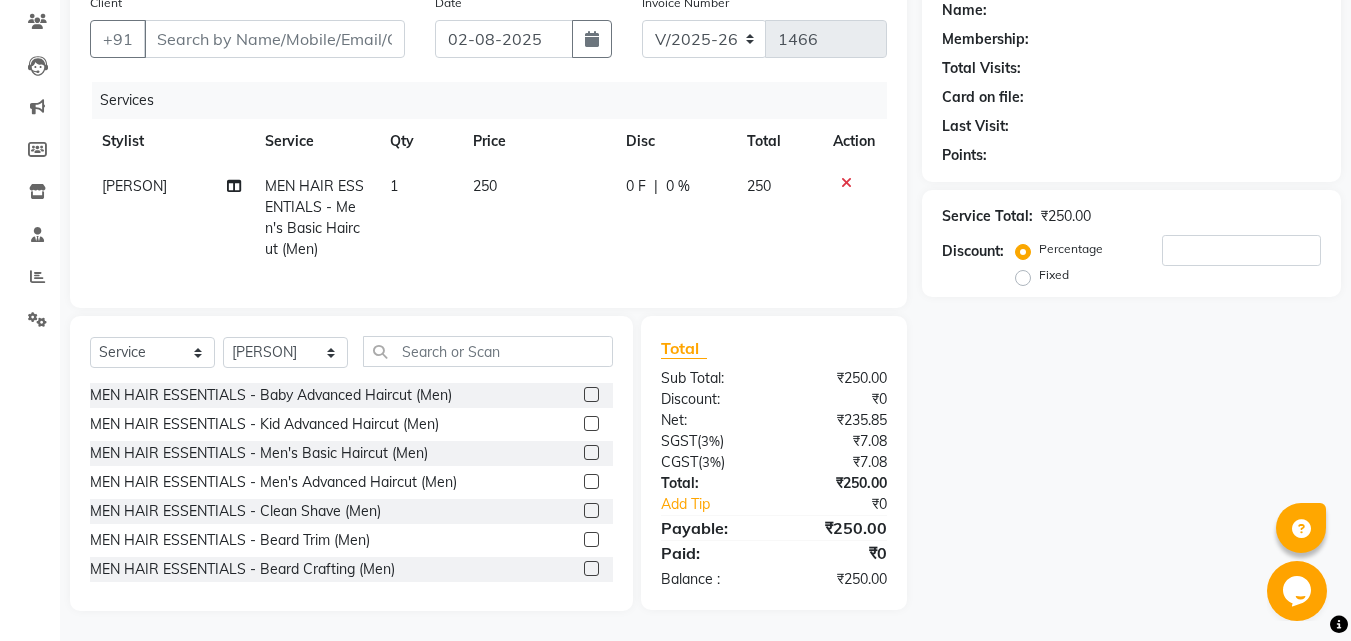 scroll, scrollTop: 181, scrollLeft: 0, axis: vertical 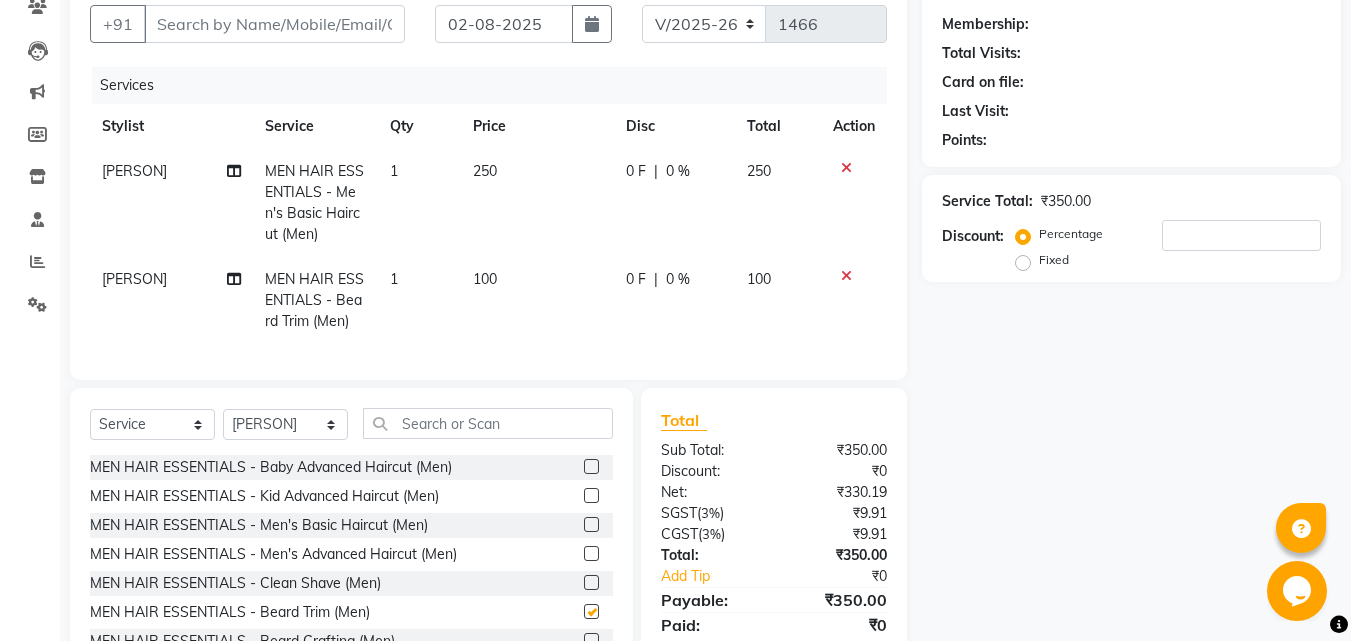 checkbox on "false" 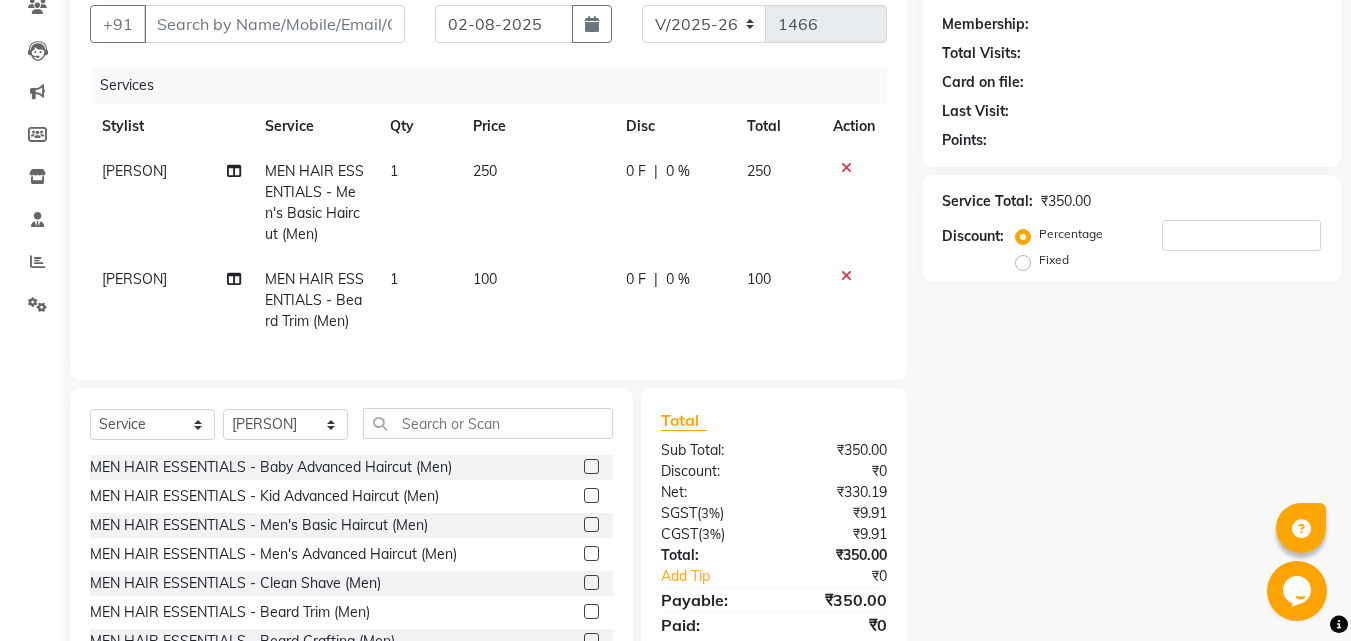click on "250" 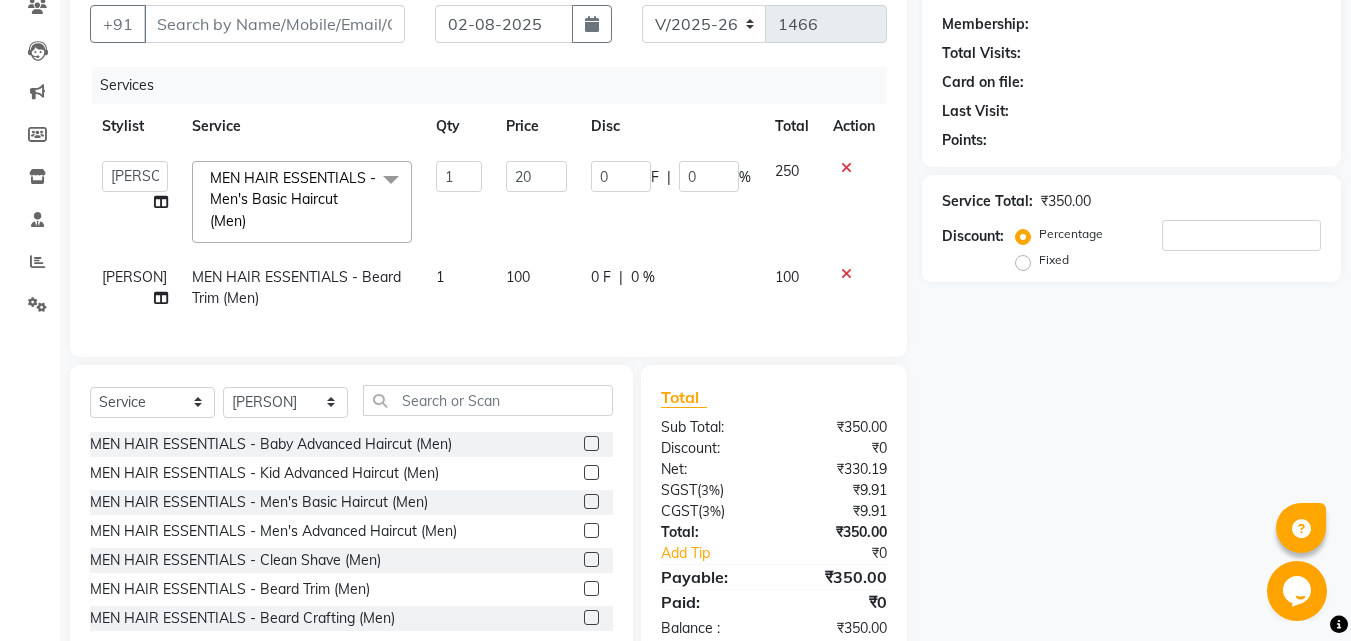 type on "200" 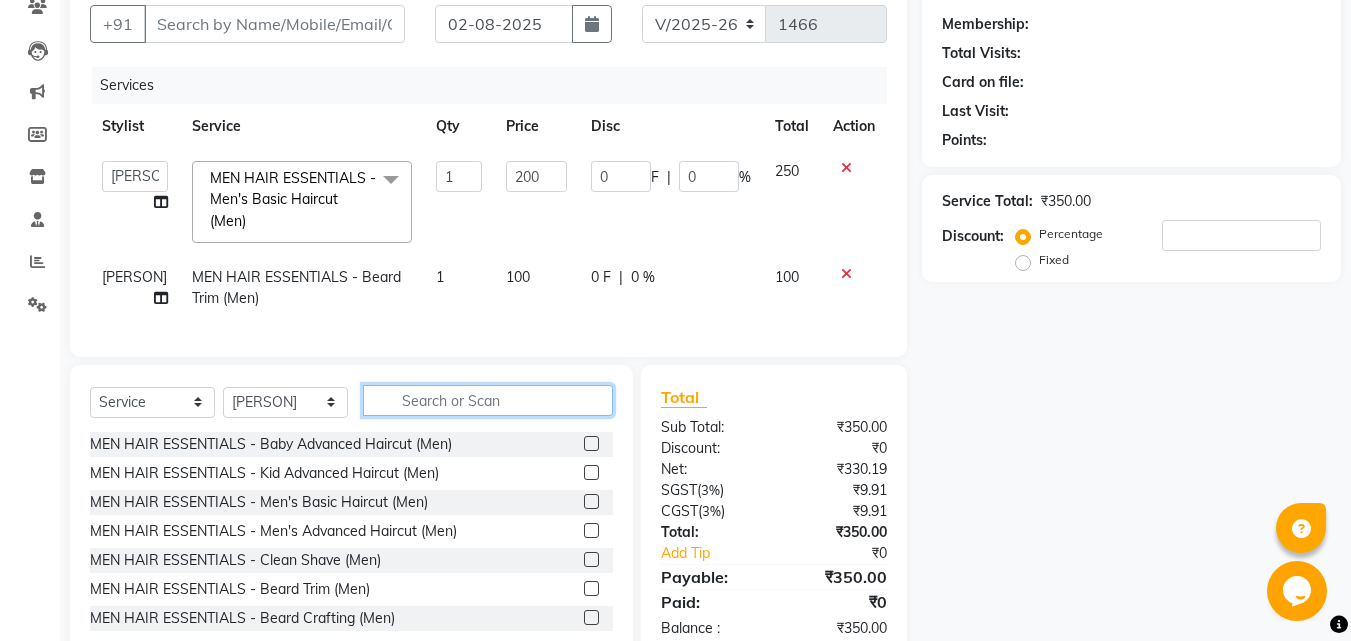 click 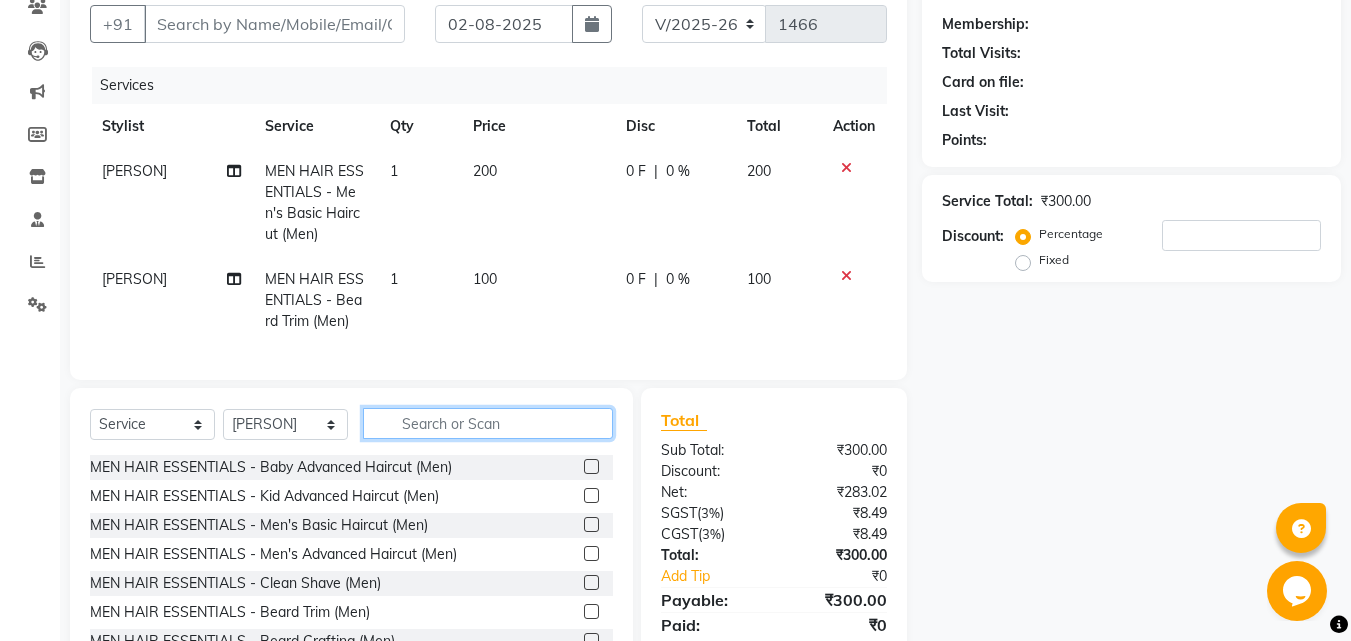 type on "p" 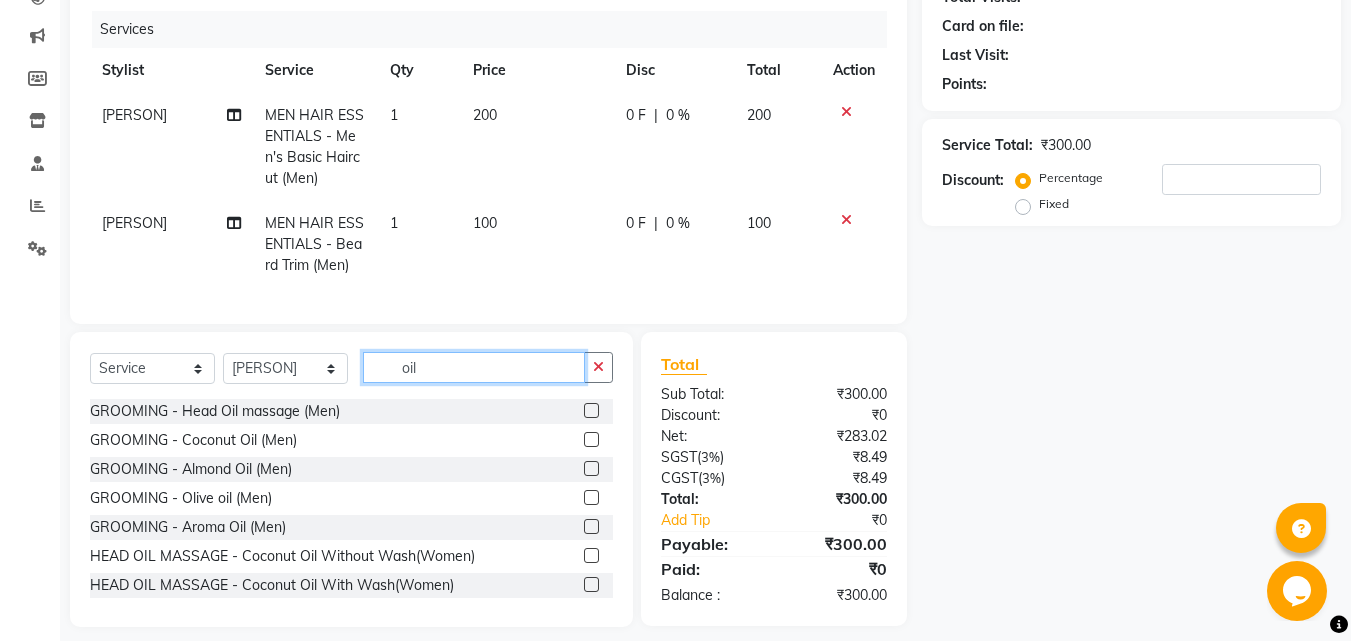 scroll, scrollTop: 268, scrollLeft: 0, axis: vertical 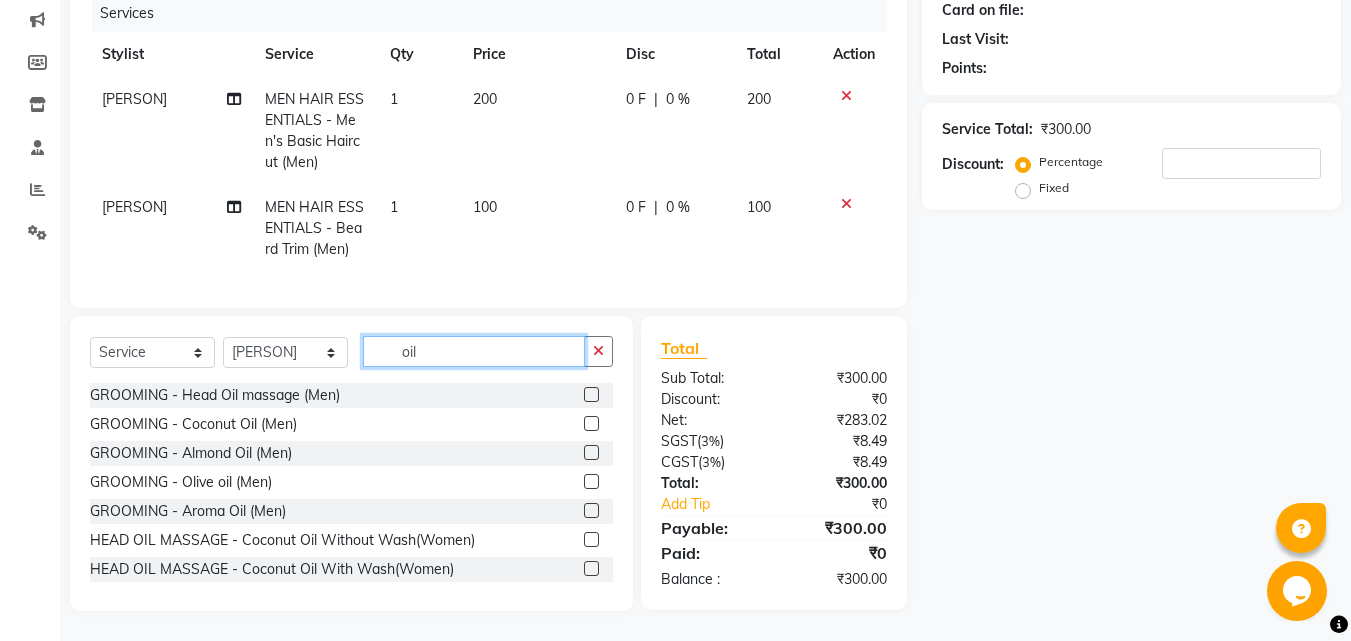 type on "oil" 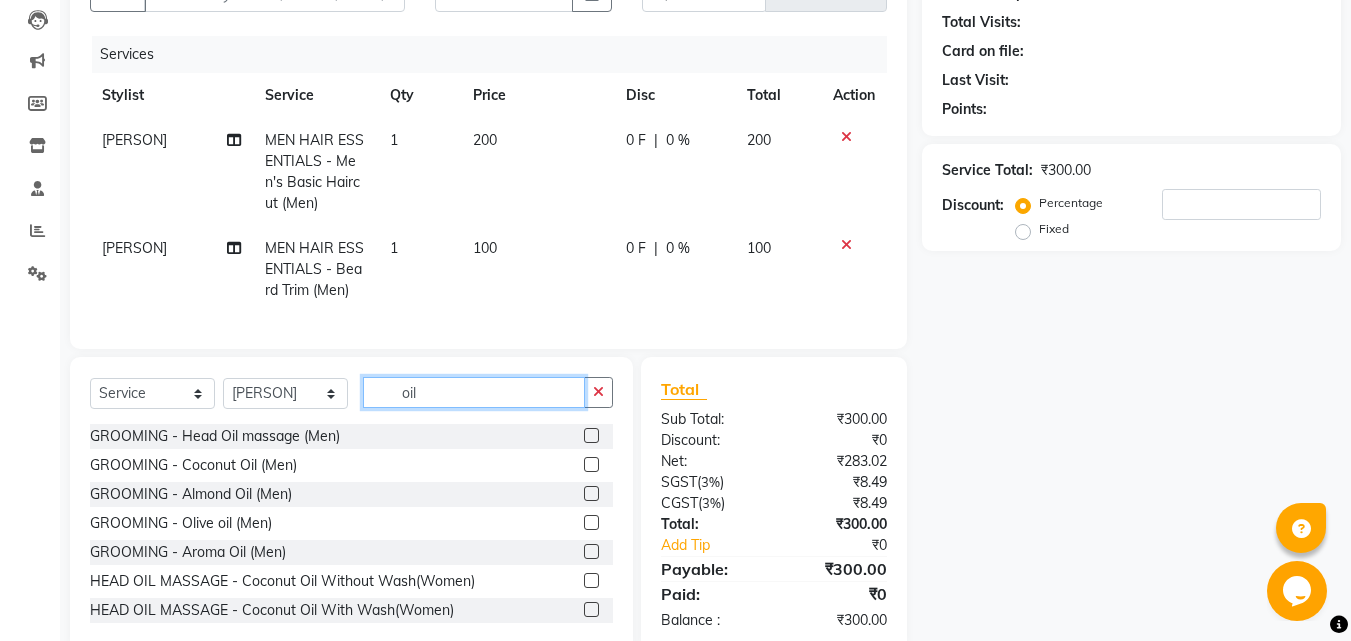 scroll, scrollTop: 168, scrollLeft: 0, axis: vertical 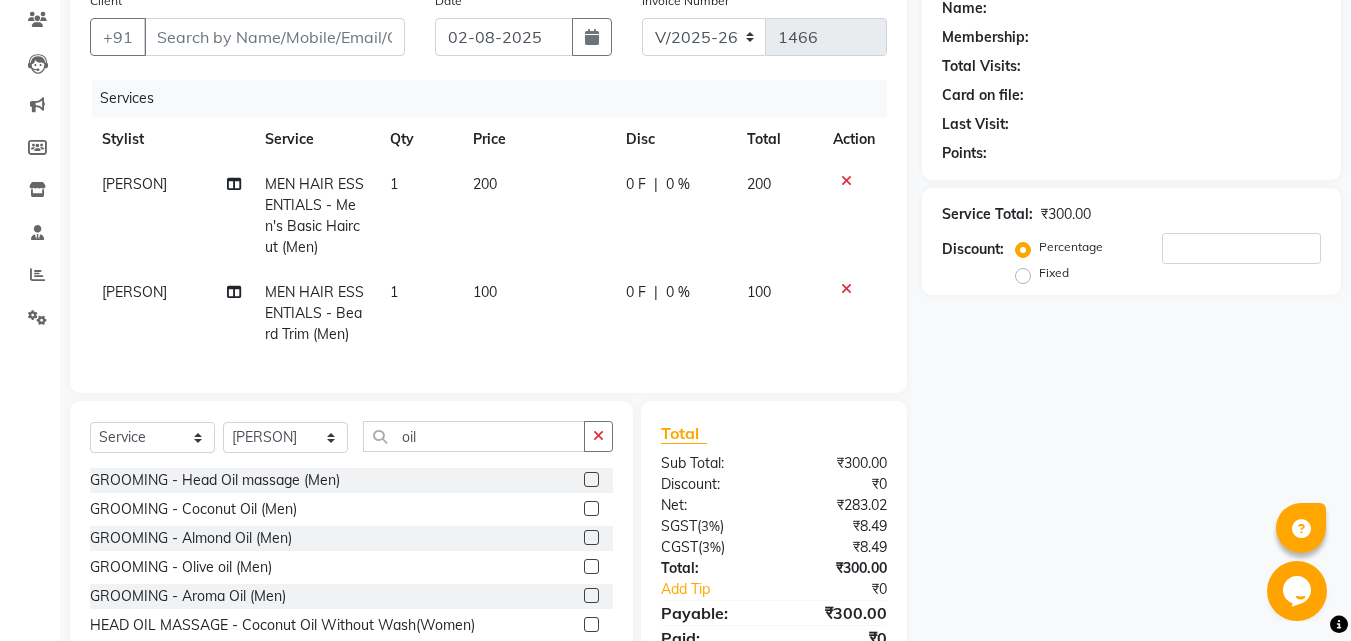 click on "Name: Membership: Total Visits: Card on file: Last Visit:  Points:  Service Total:  ₹300.00  Discount:  Percentage   Fixed" 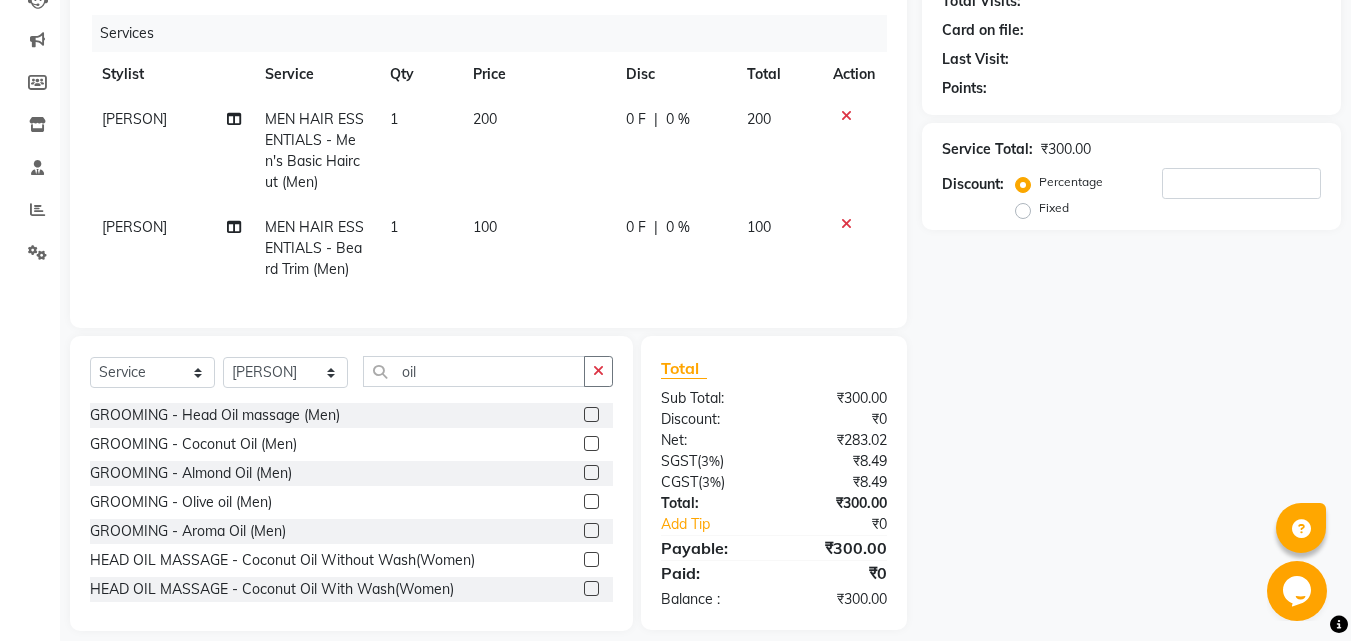 scroll, scrollTop: 268, scrollLeft: 0, axis: vertical 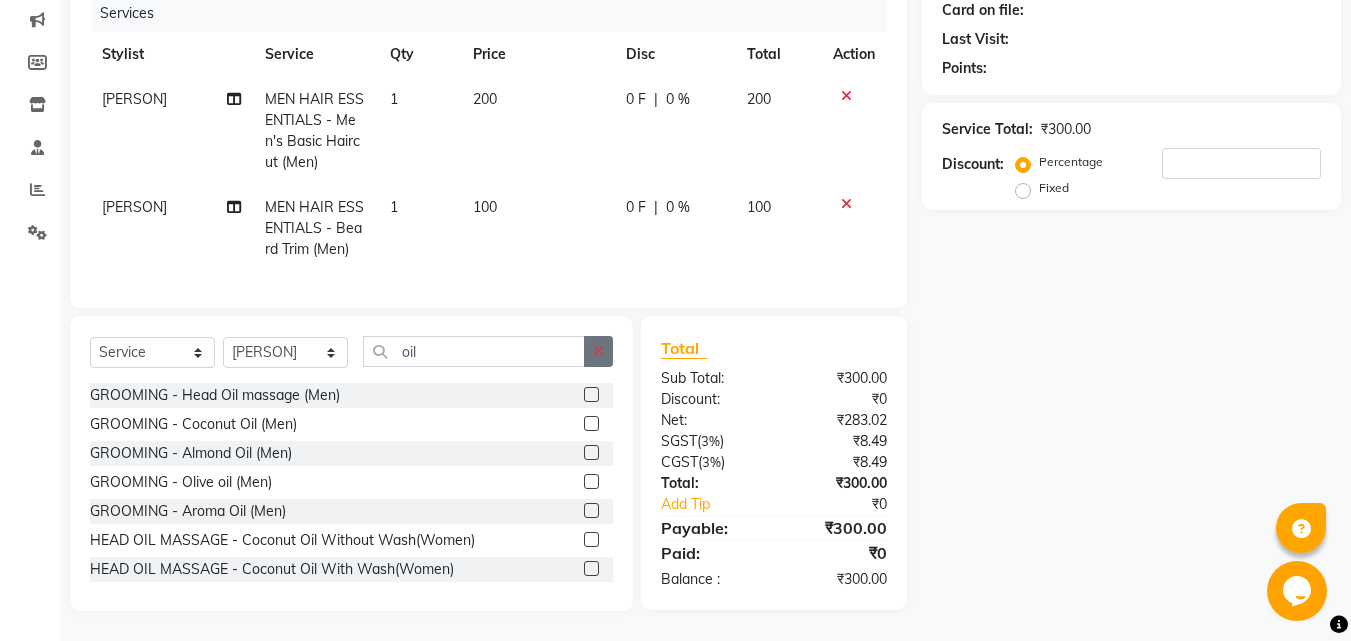 click 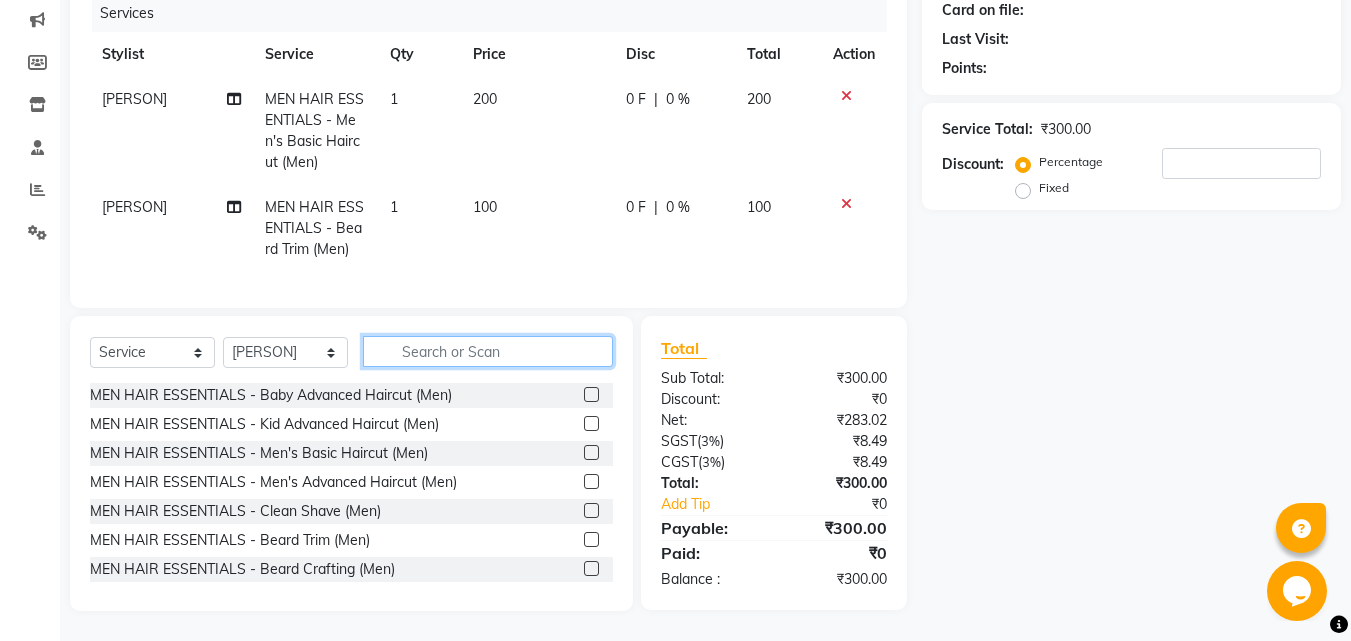 drag, startPoint x: 532, startPoint y: 351, endPoint x: 538, endPoint y: 365, distance: 15.231546 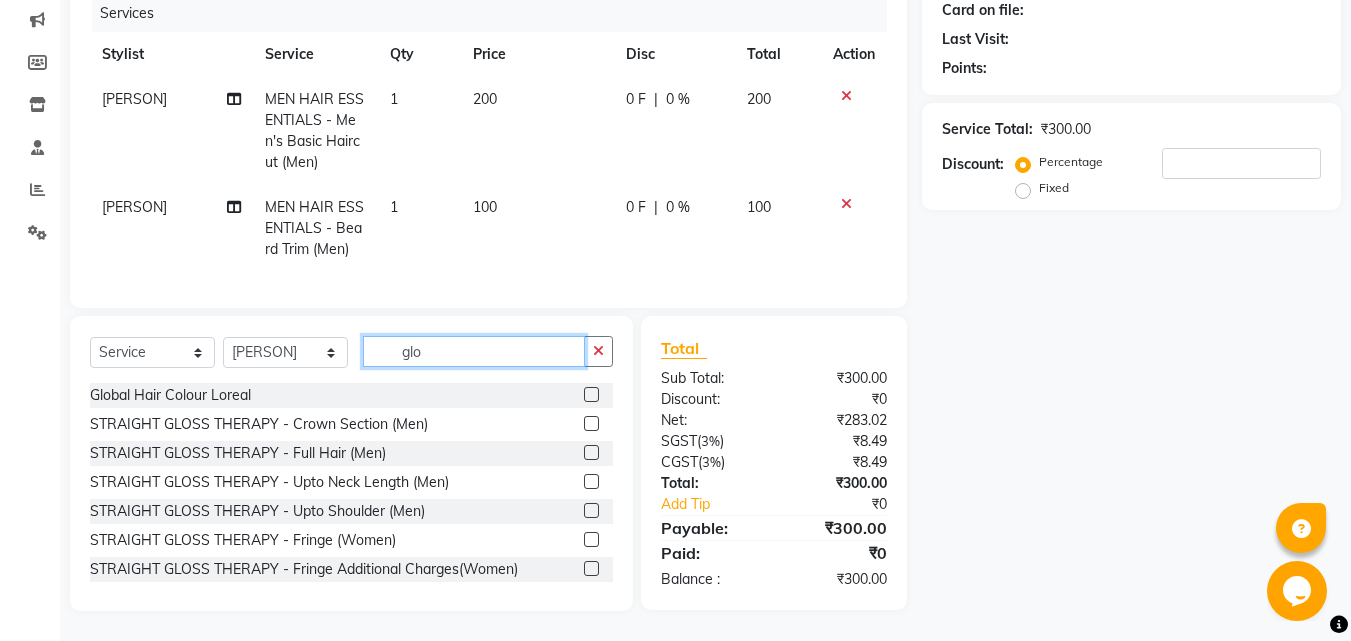 type on "glo" 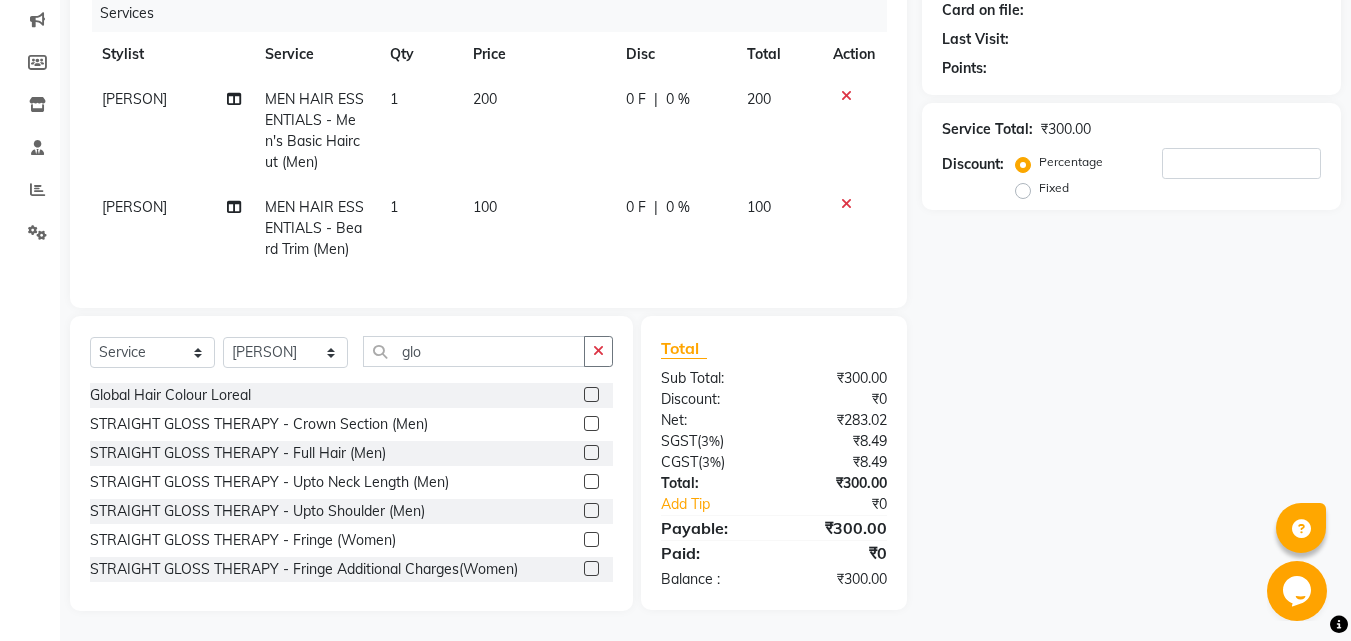 click 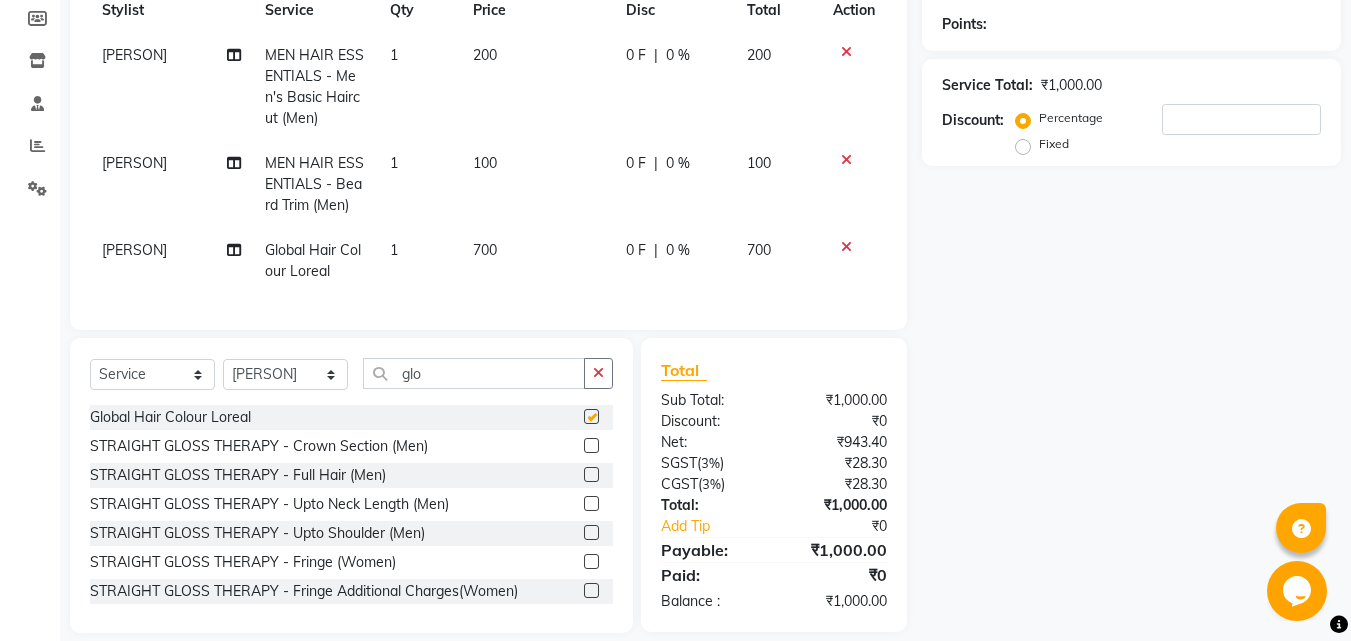 checkbox on "false" 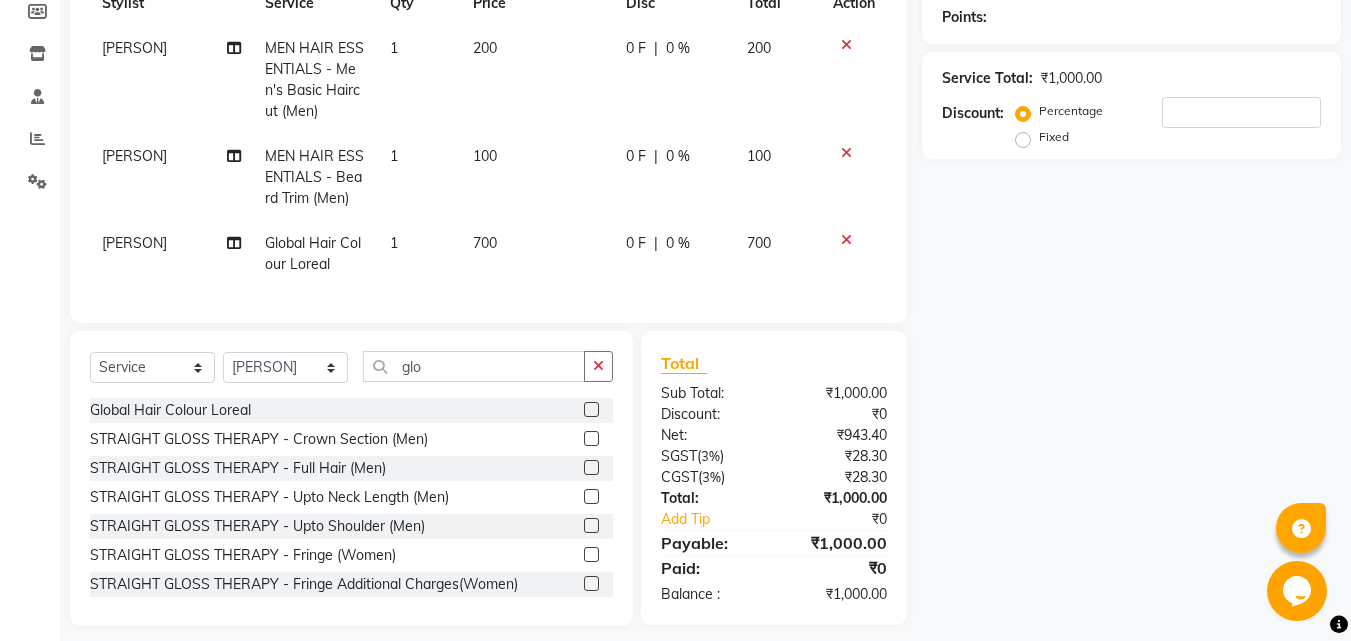 scroll, scrollTop: 334, scrollLeft: 0, axis: vertical 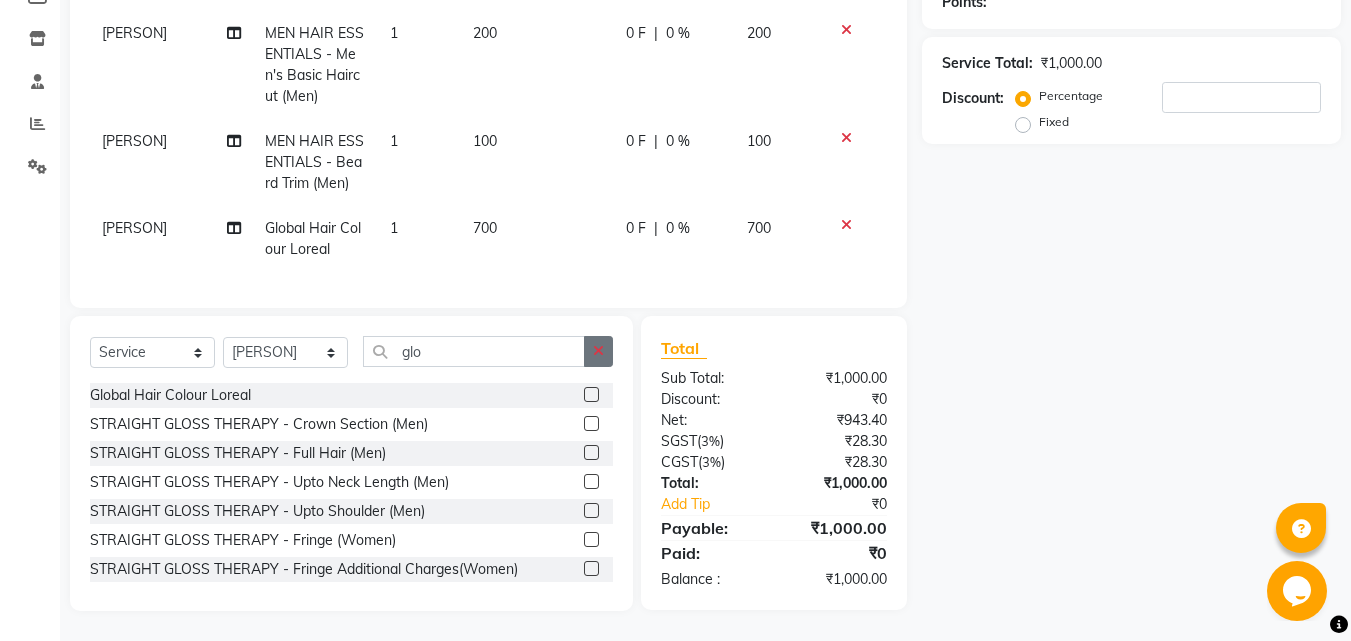 click 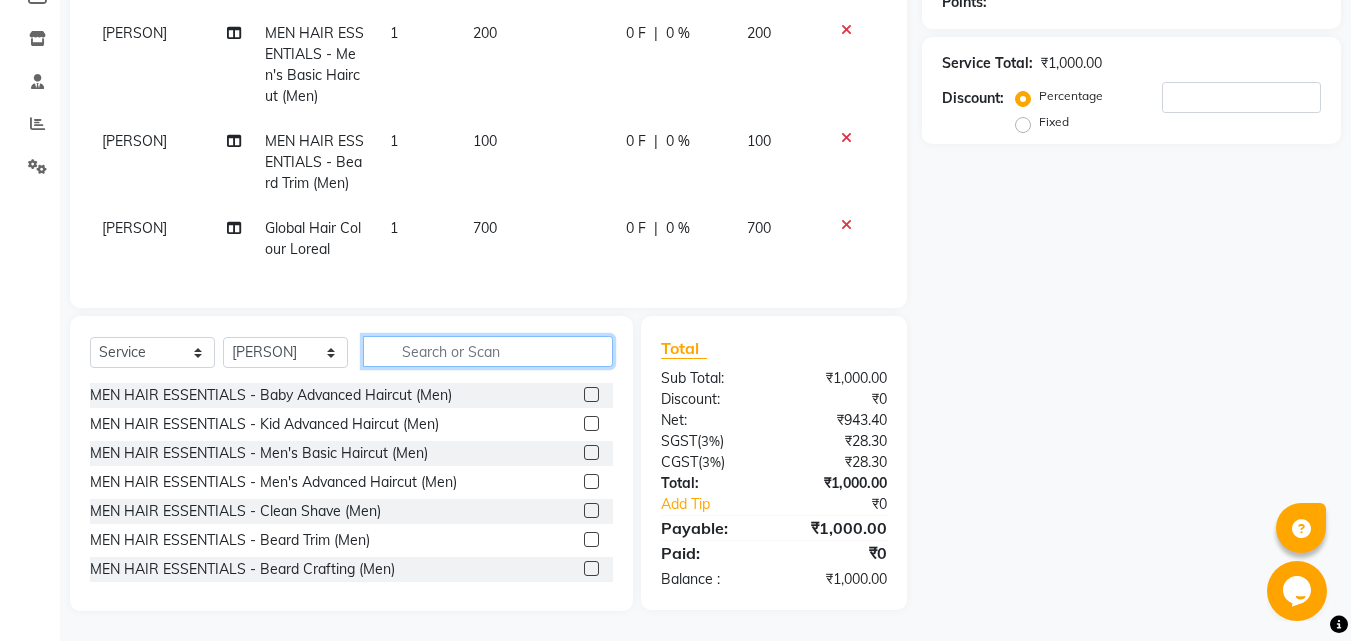click 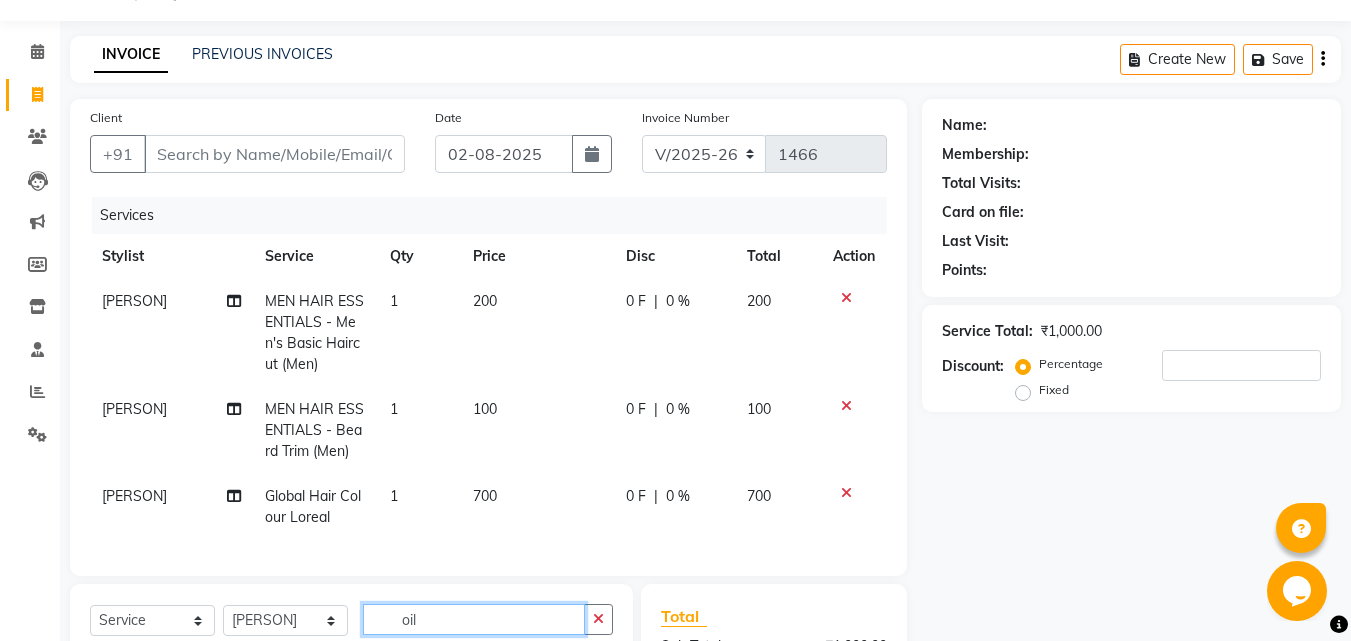 scroll, scrollTop: 0, scrollLeft: 0, axis: both 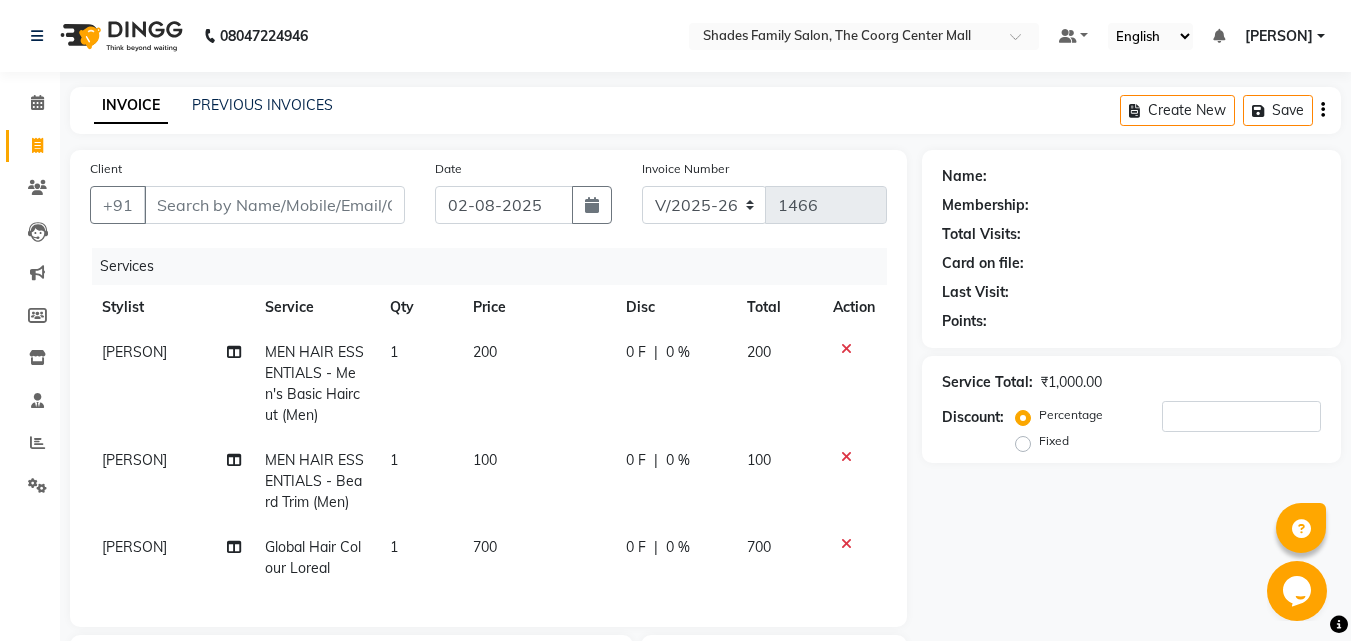 type on "oil" 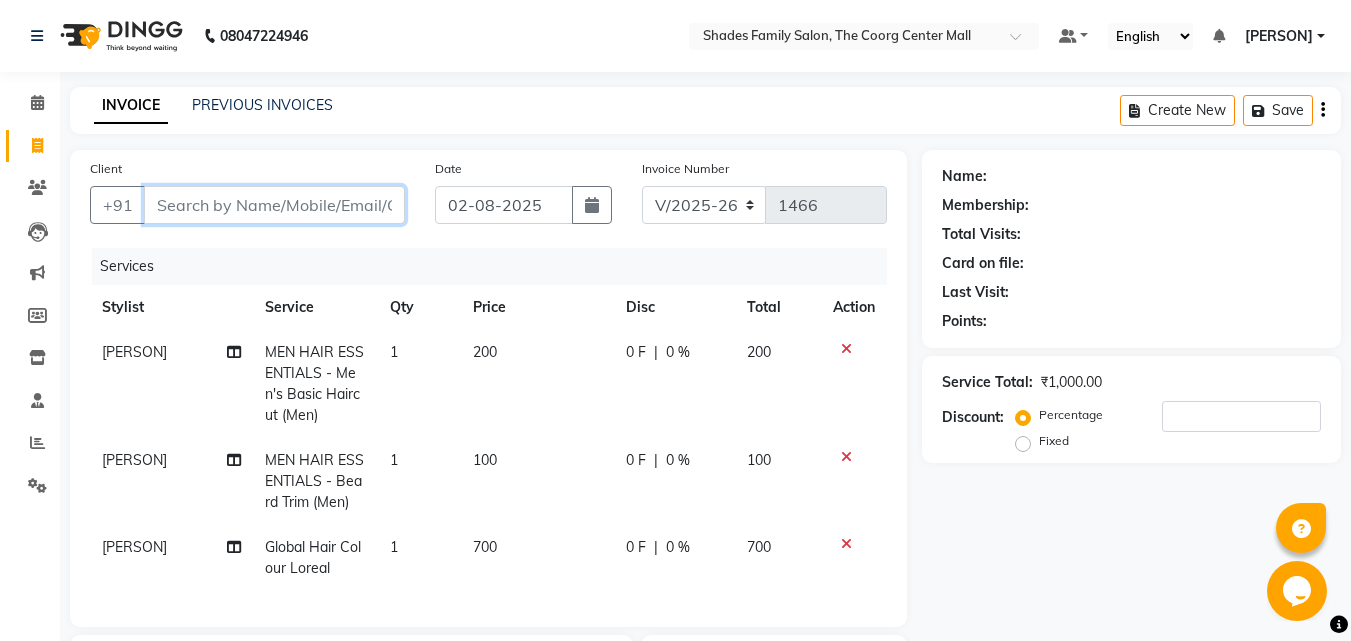 click on "Client" at bounding box center (274, 205) 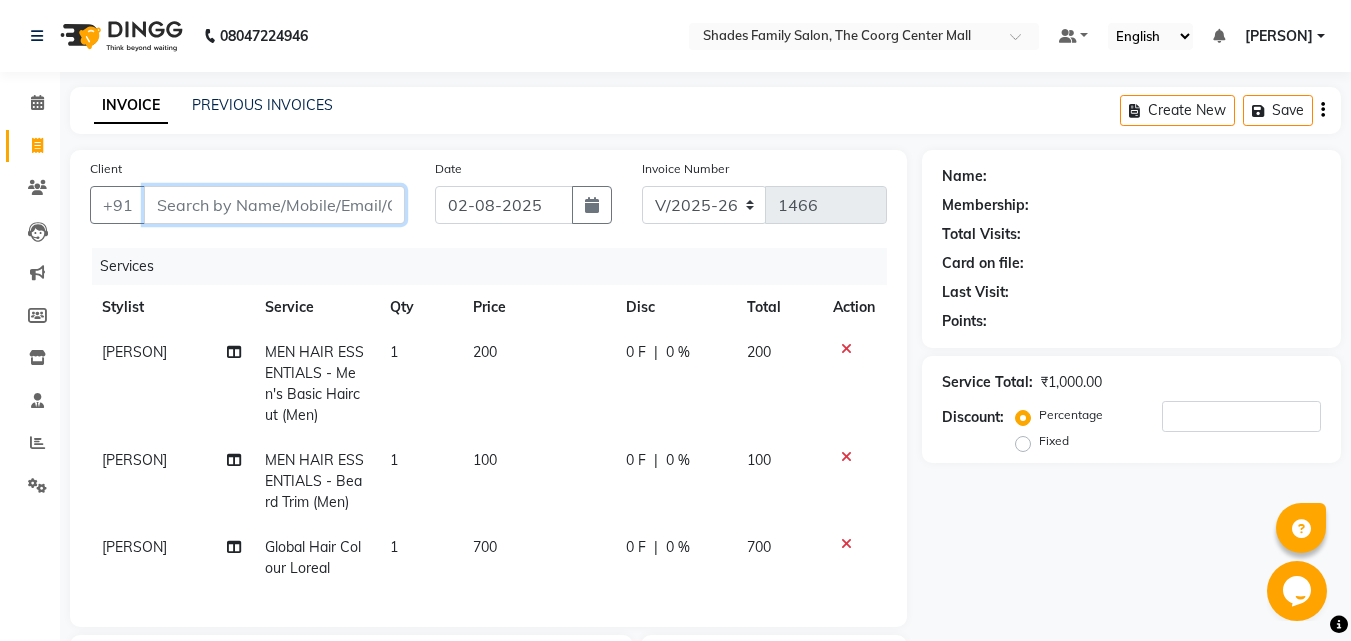 type on "7" 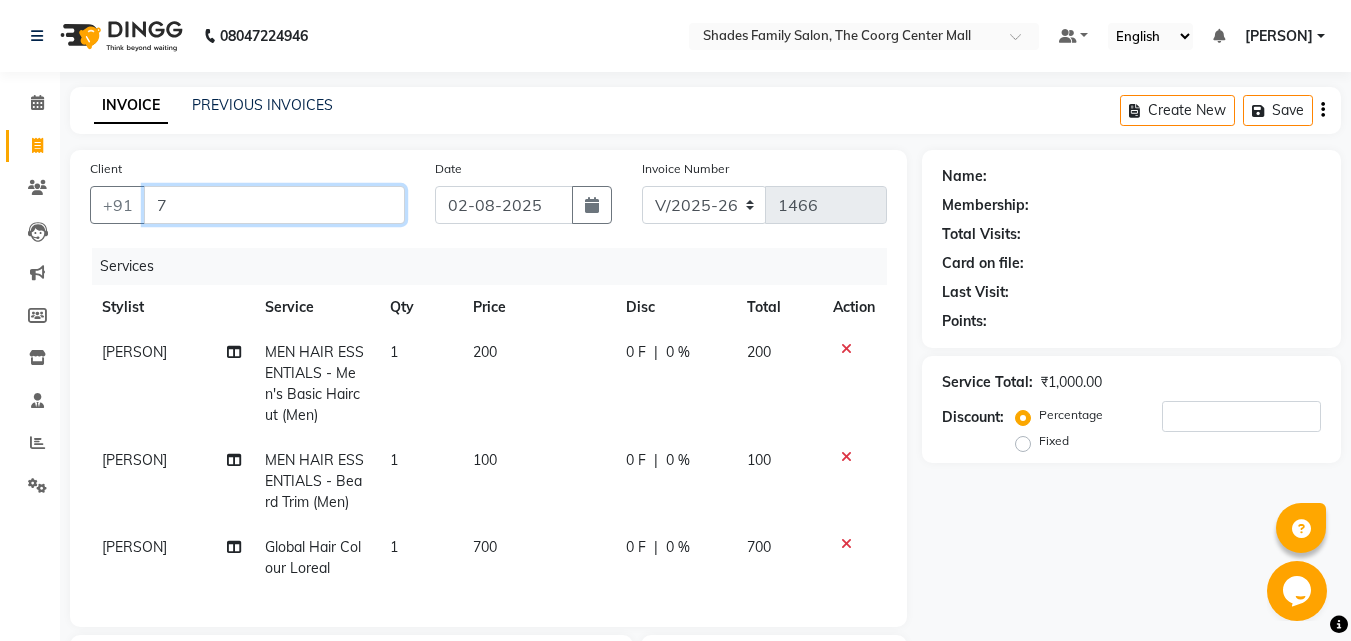 type on "0" 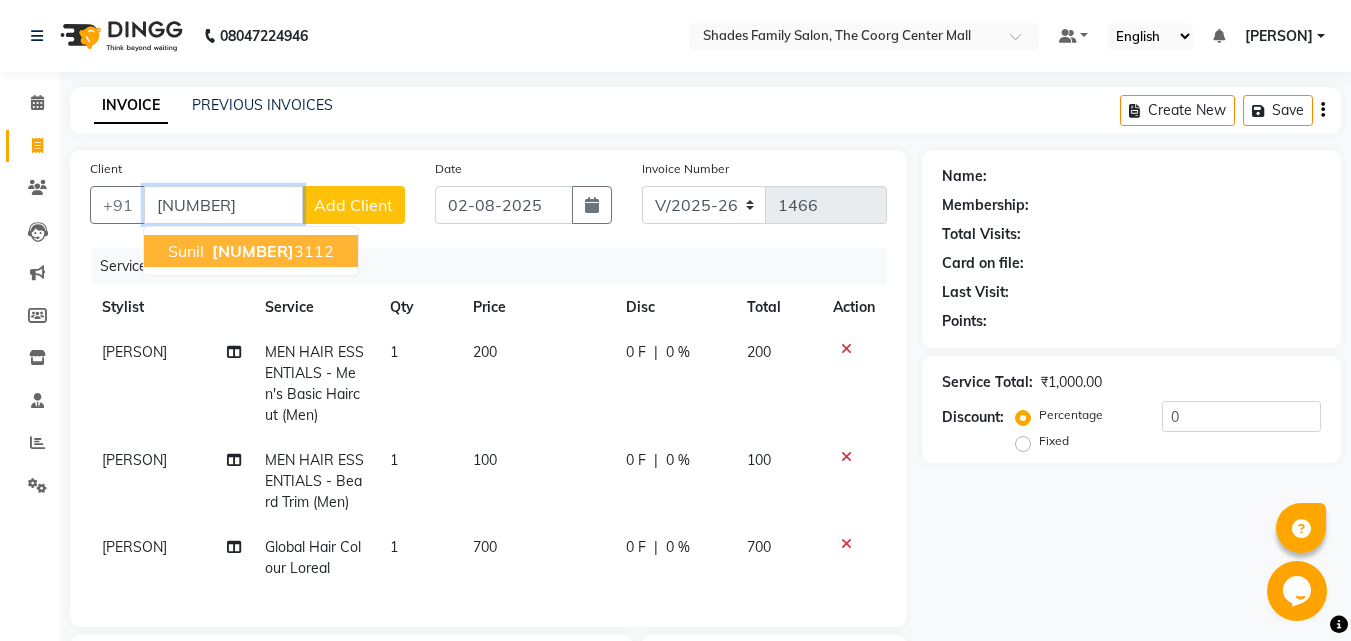 click on "[PHONE]" at bounding box center (271, 251) 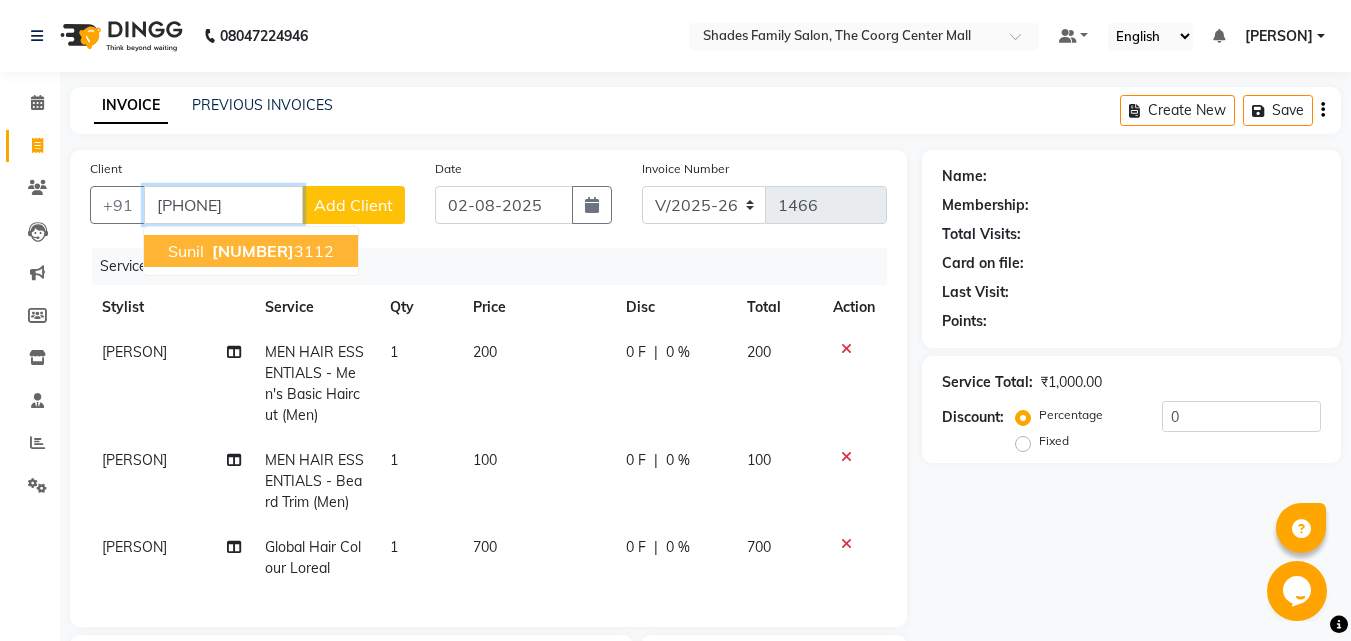 type on "[PHONE]" 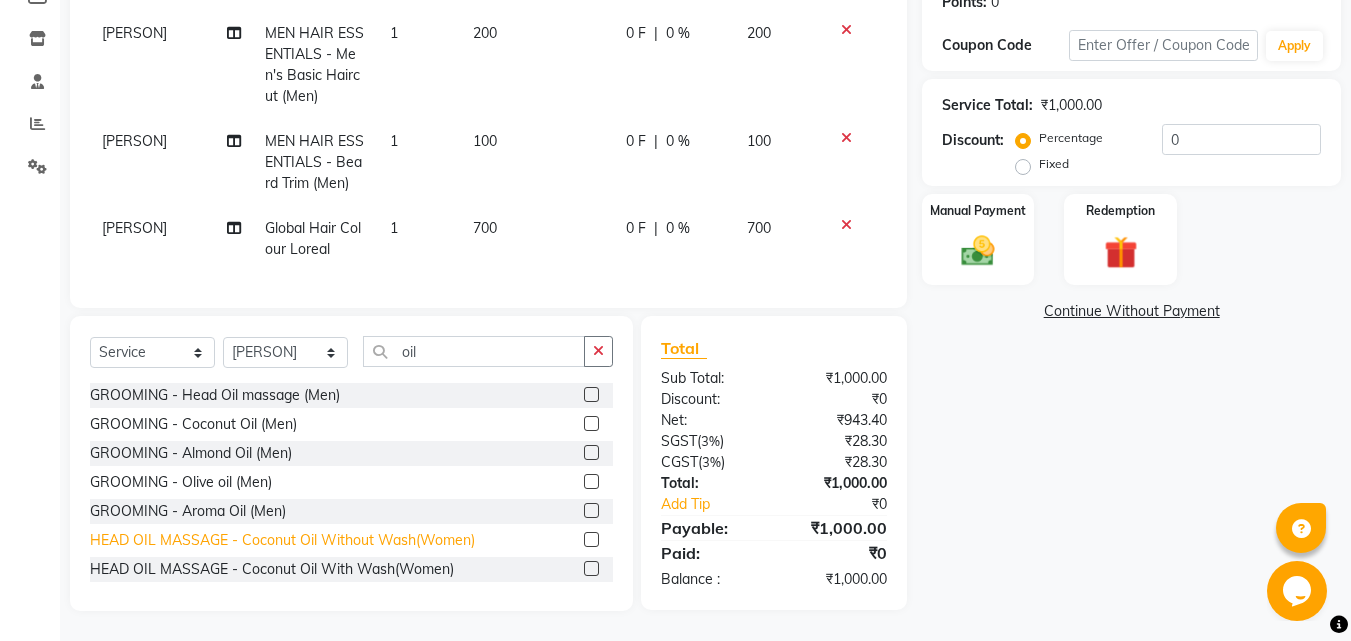 scroll, scrollTop: 334, scrollLeft: 0, axis: vertical 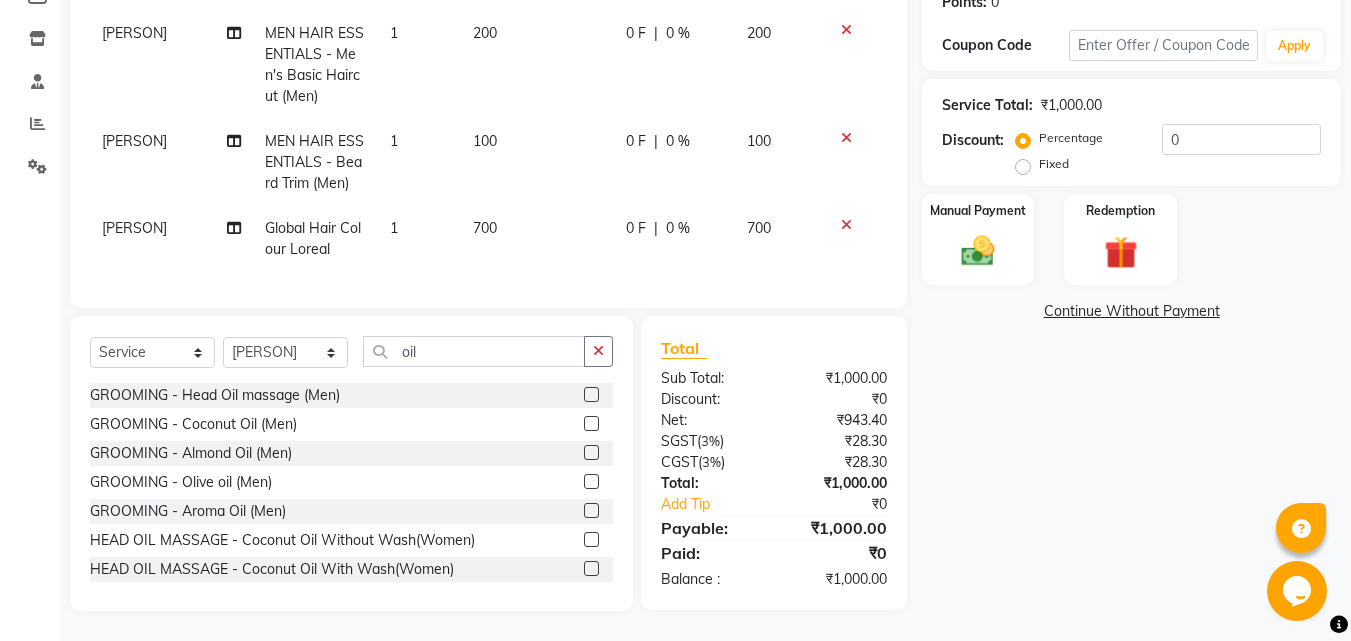 drag, startPoint x: 571, startPoint y: 480, endPoint x: 579, endPoint y: 429, distance: 51.62364 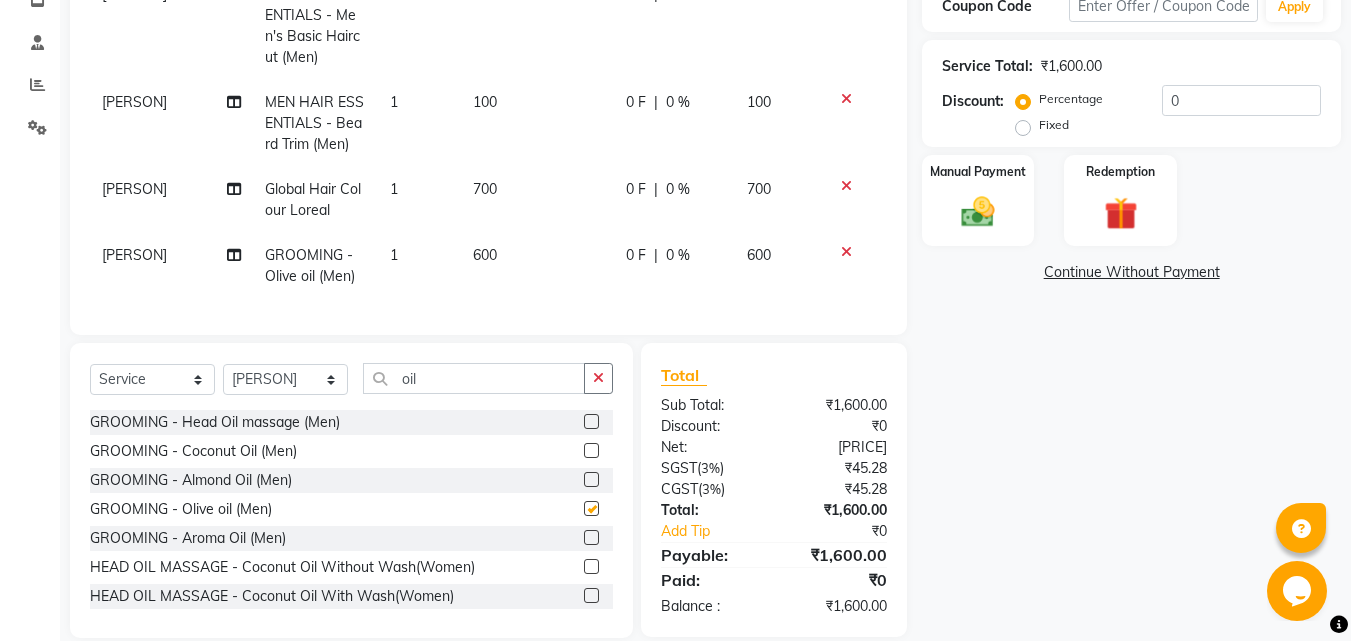 checkbox on "false" 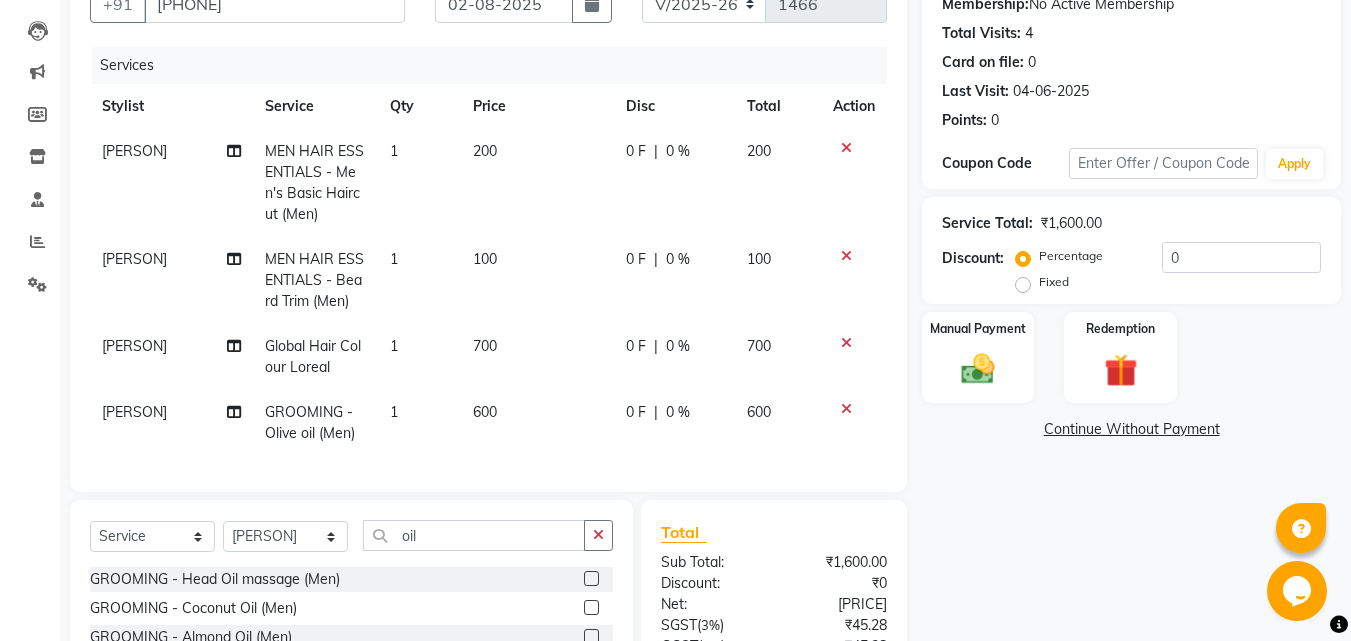 scroll, scrollTop: 200, scrollLeft: 0, axis: vertical 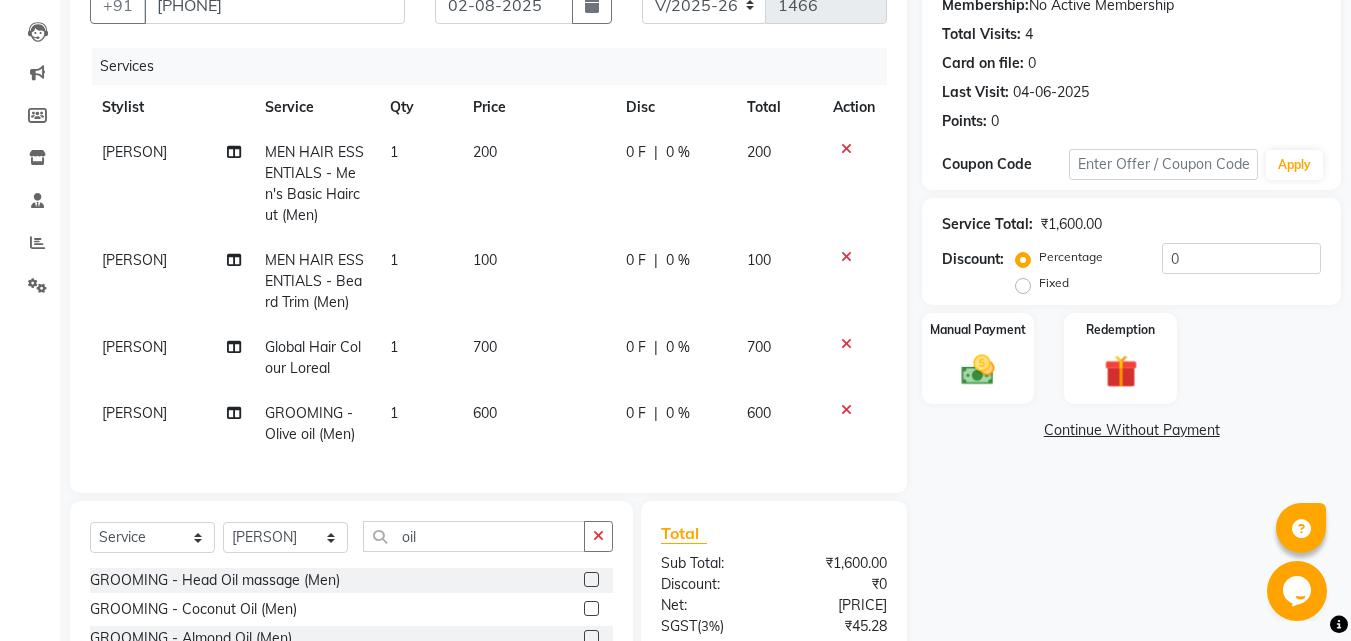 click on "700" 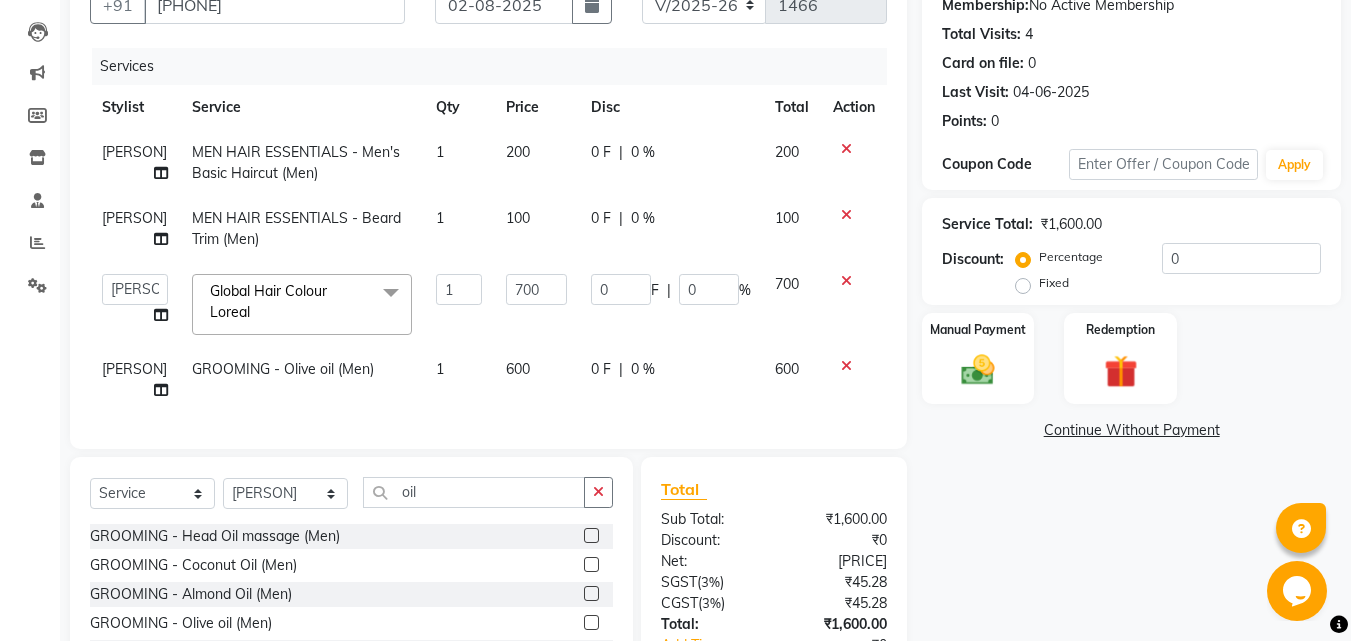 click on "1" 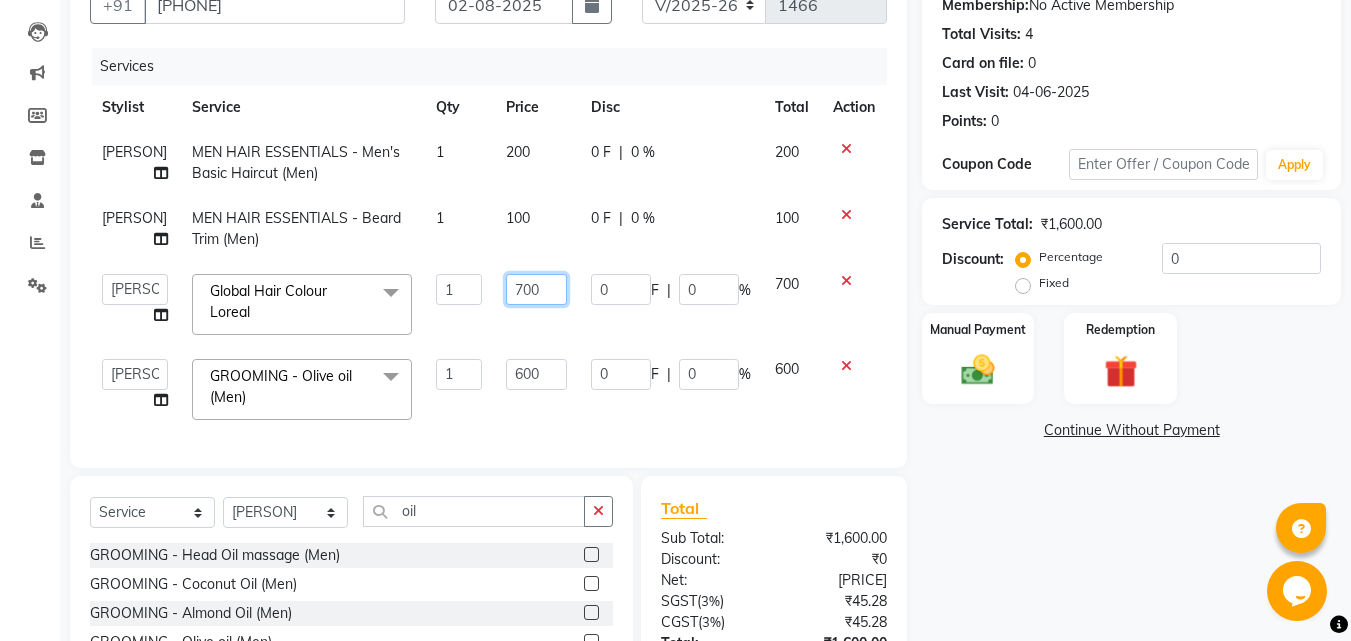 click on "700" 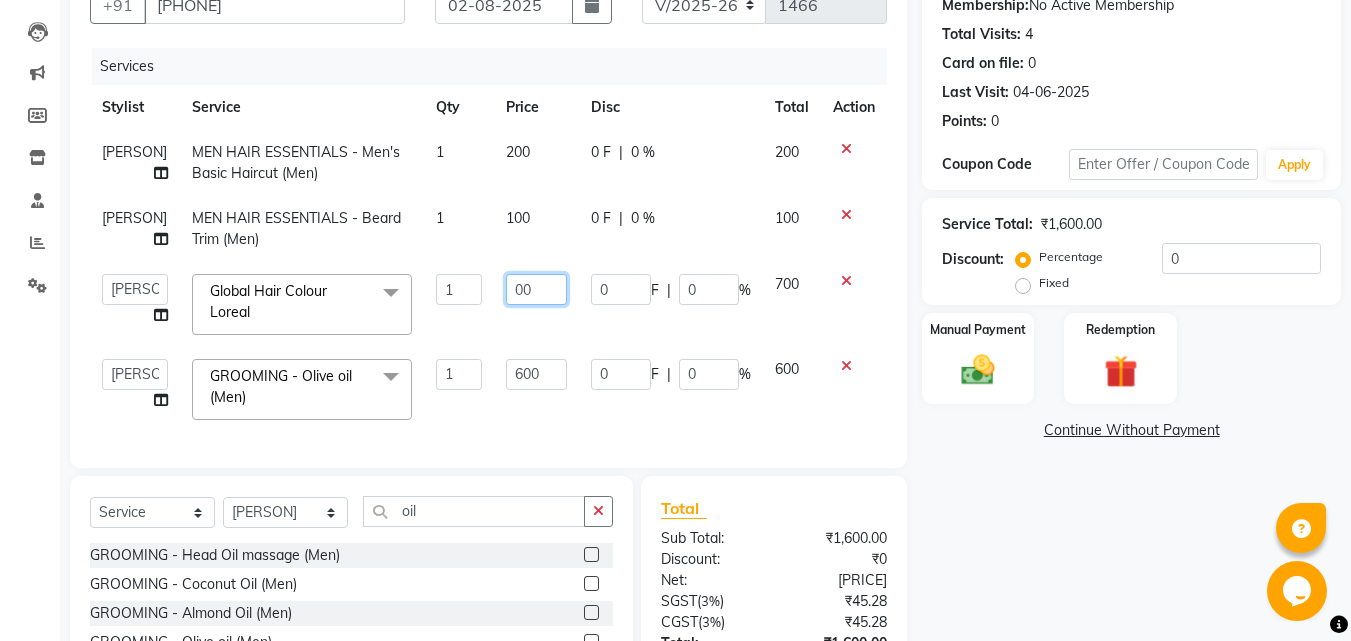 type on "600" 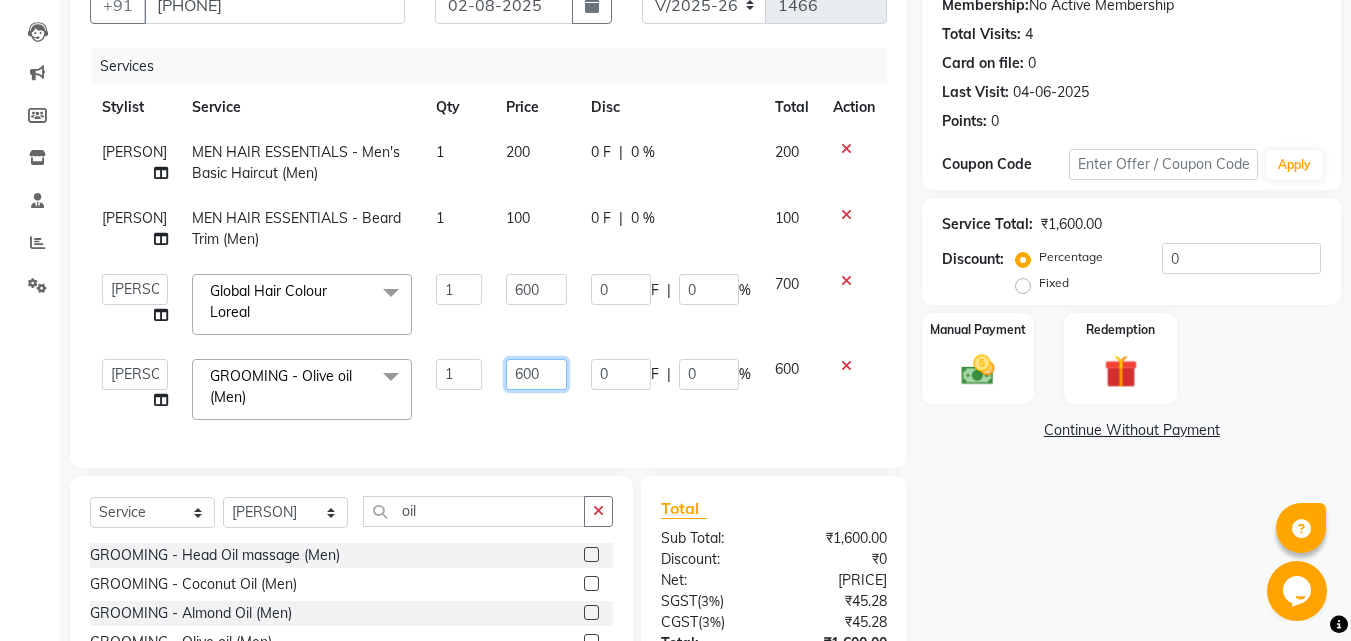 click on "600" 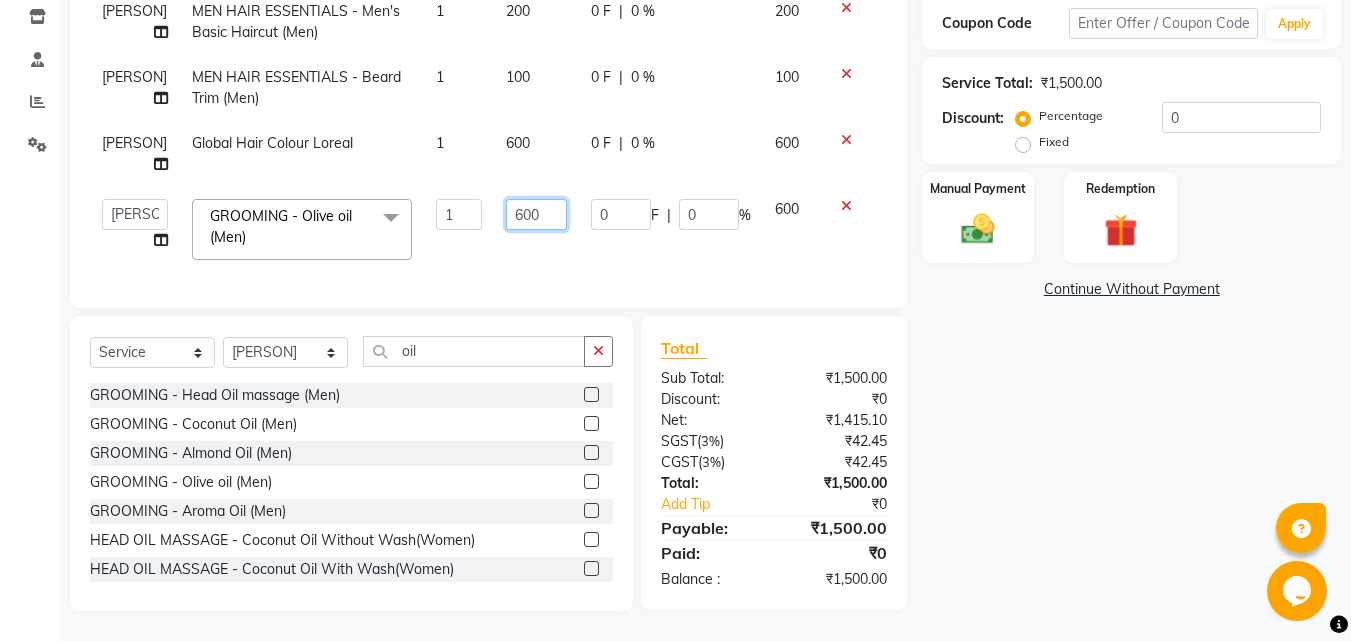 scroll, scrollTop: 356, scrollLeft: 0, axis: vertical 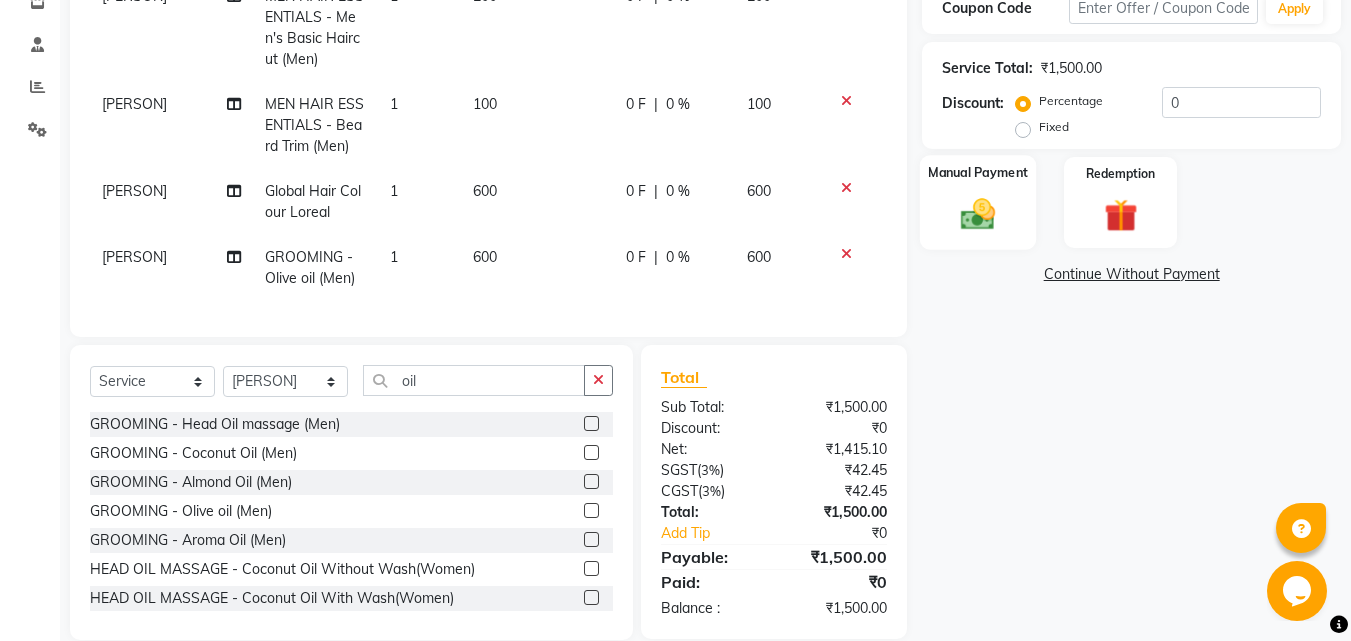 click 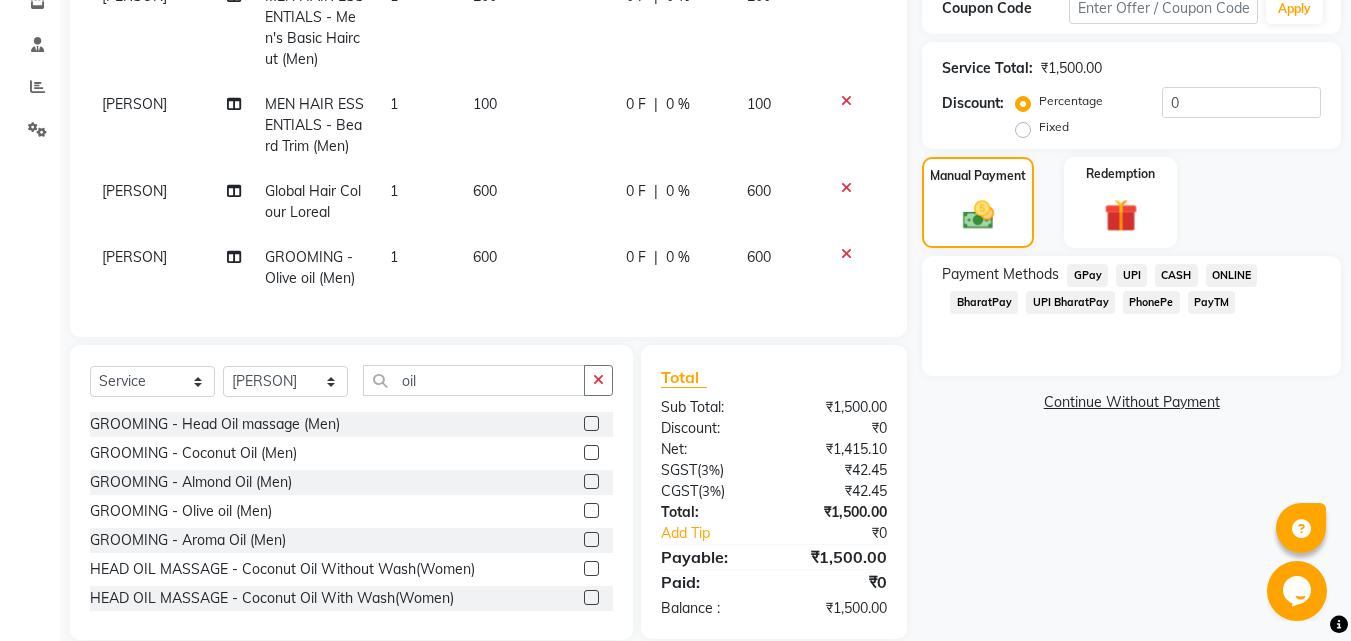 click on "PhonePe" 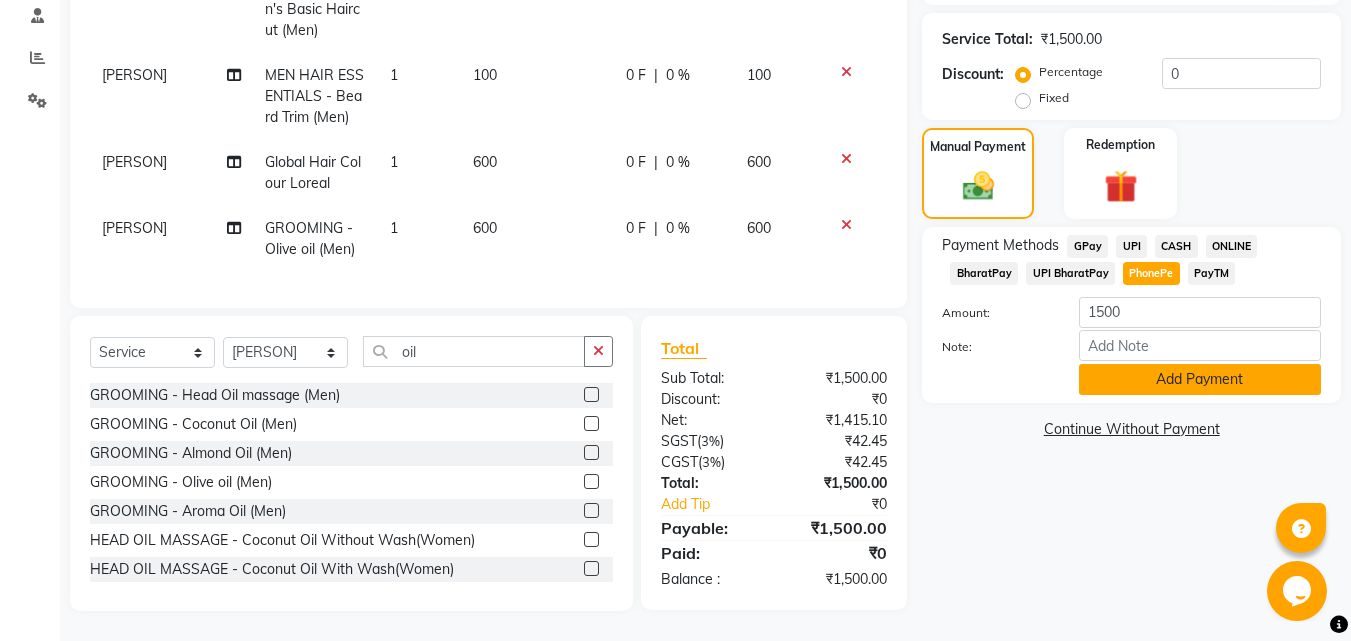 click on "Add Payment" 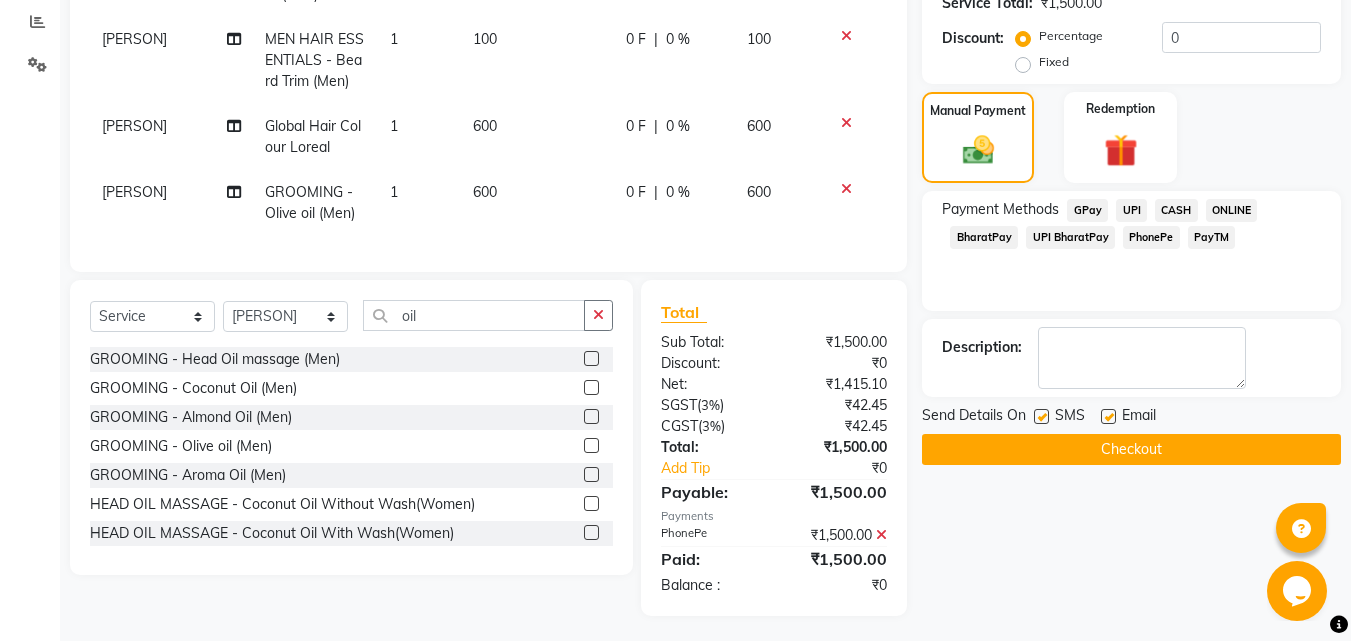 scroll, scrollTop: 441, scrollLeft: 0, axis: vertical 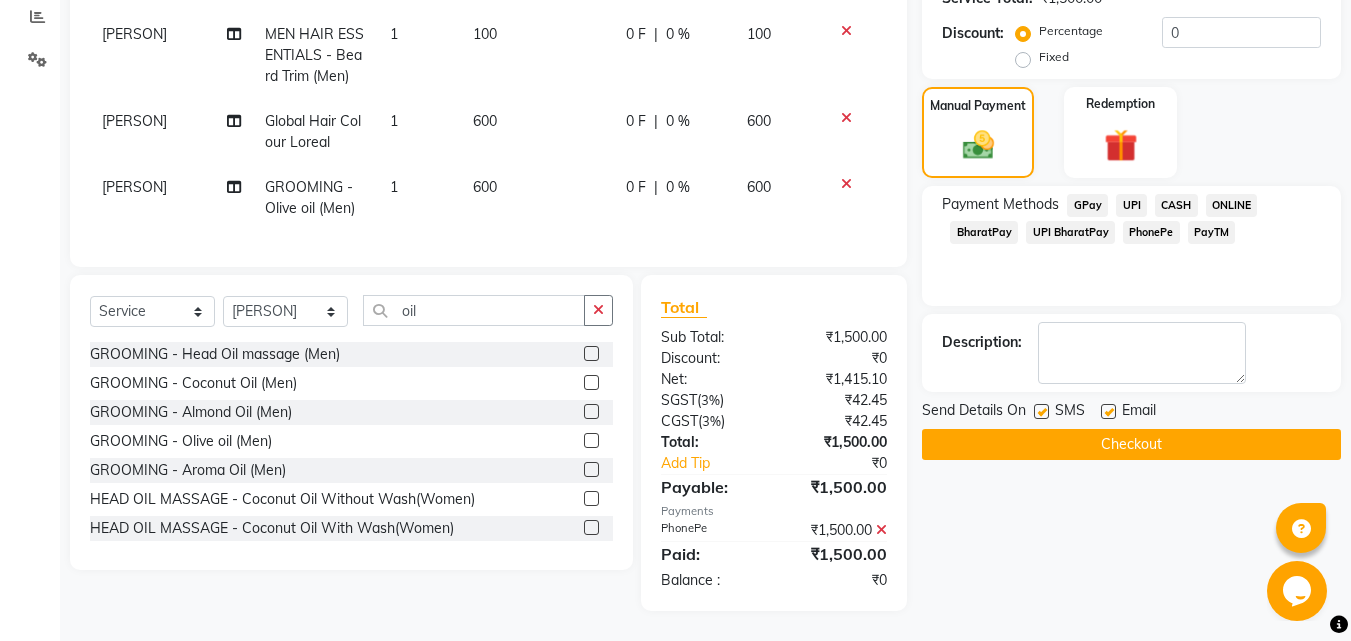 click on "Checkout" 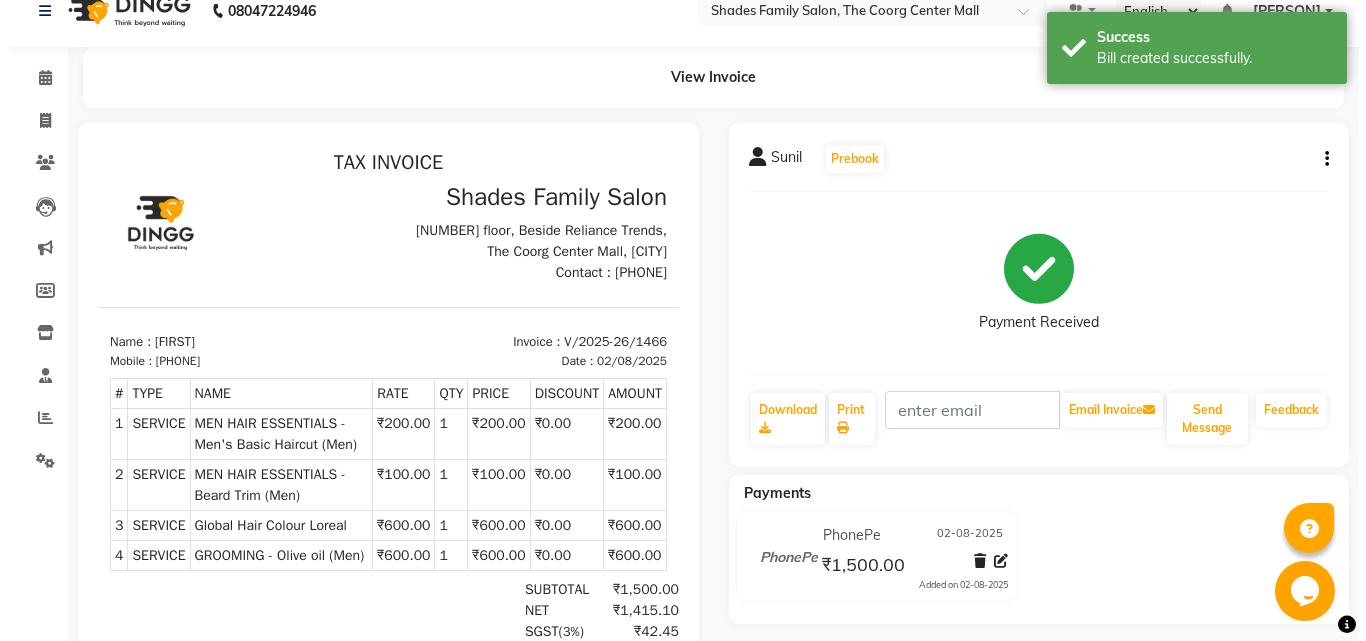 scroll, scrollTop: 0, scrollLeft: 0, axis: both 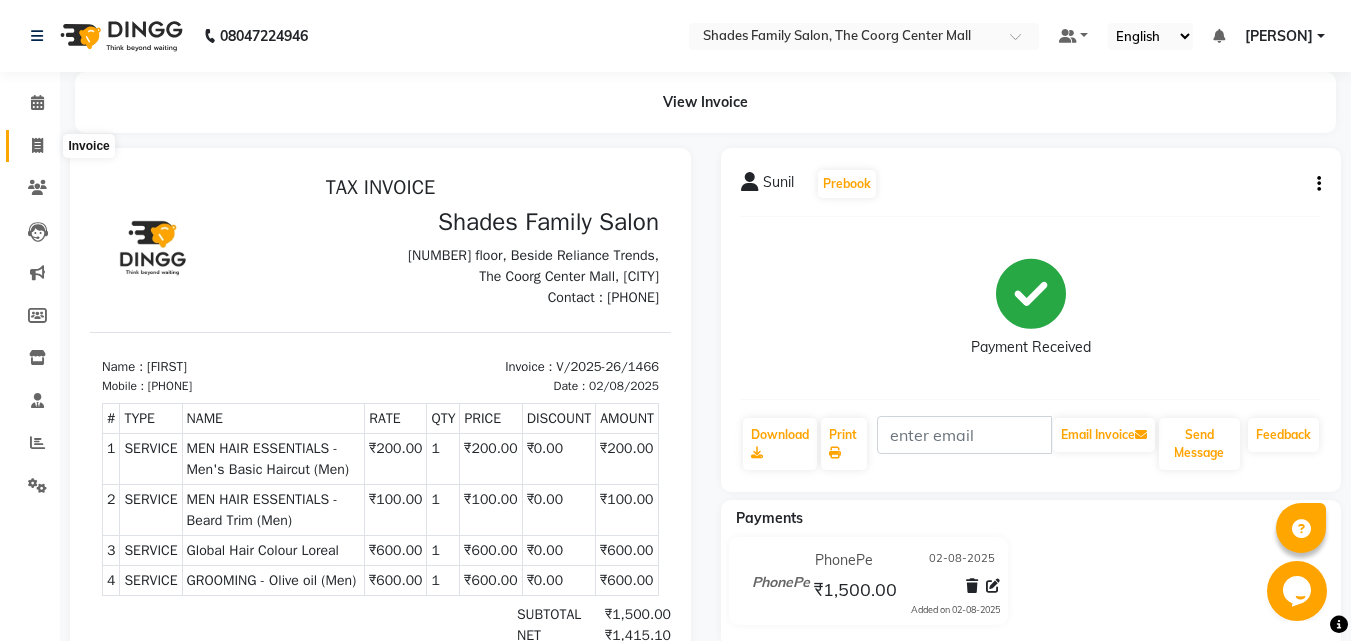 click 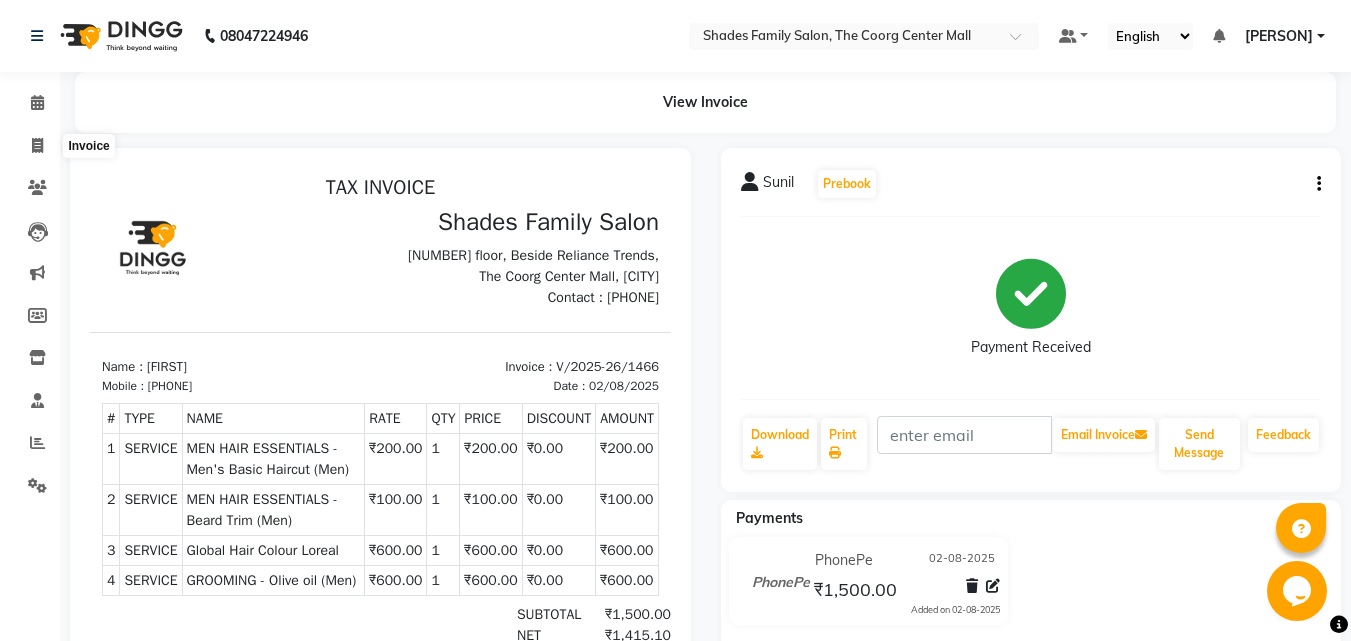 select on "service" 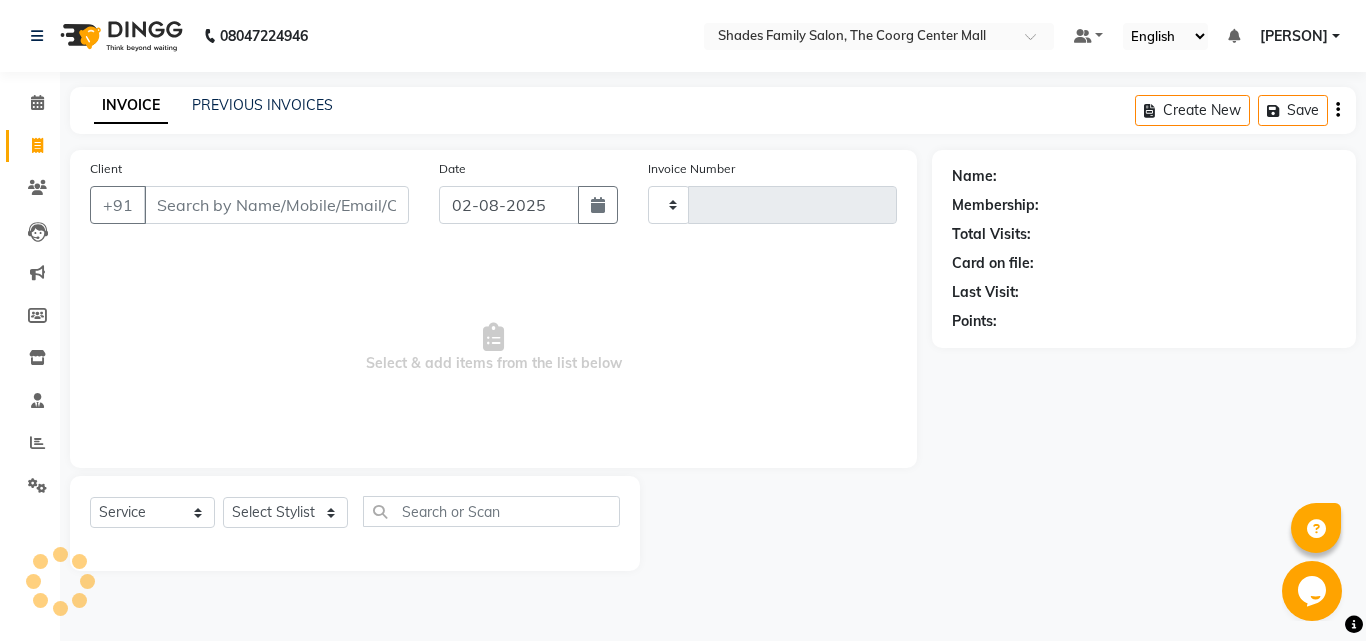 type on "1467" 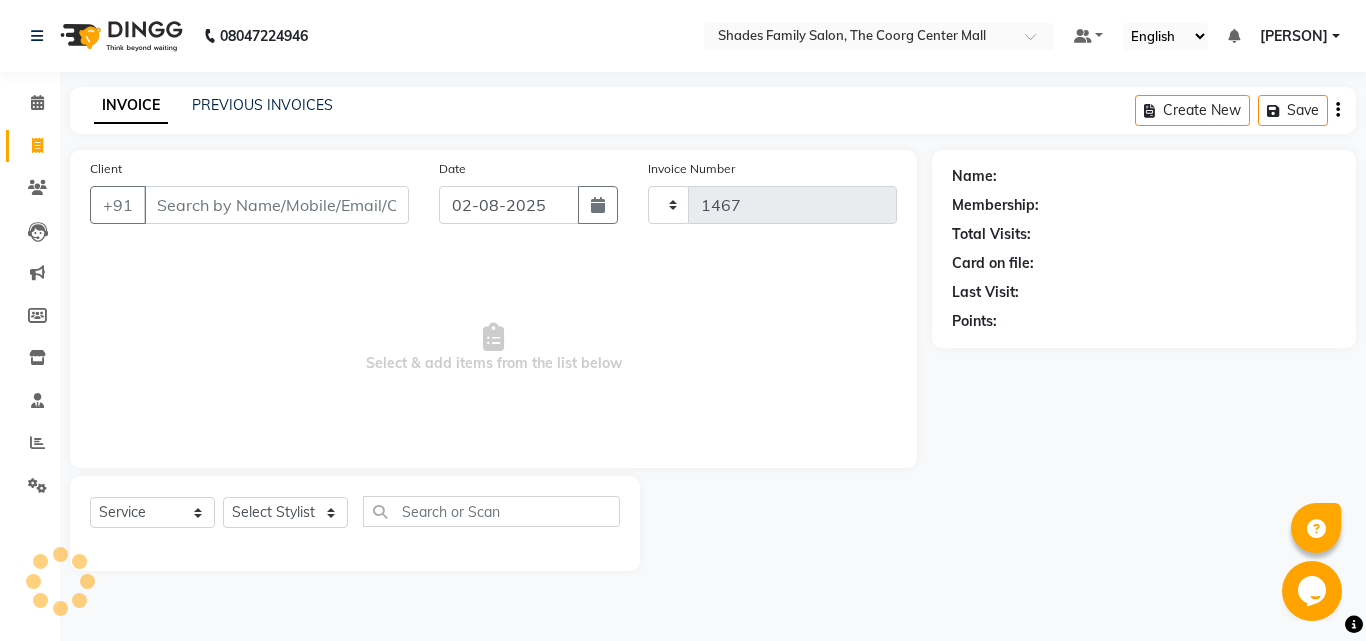 select on "7447" 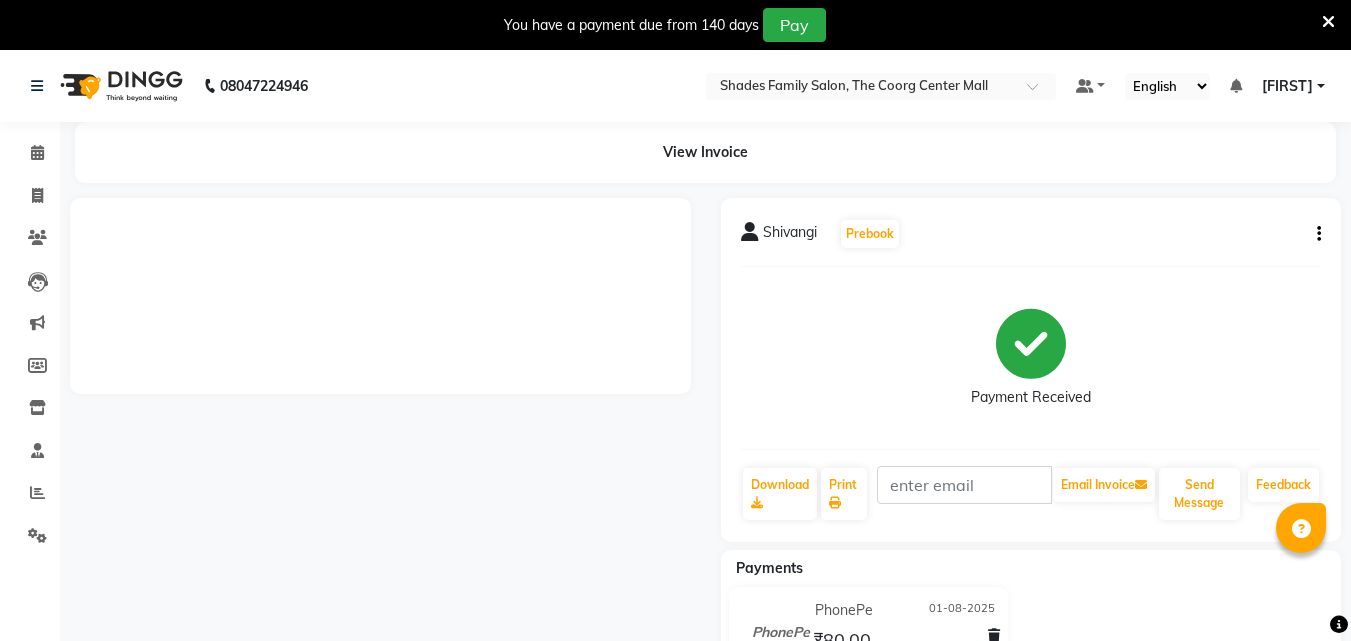 scroll, scrollTop: 0, scrollLeft: 0, axis: both 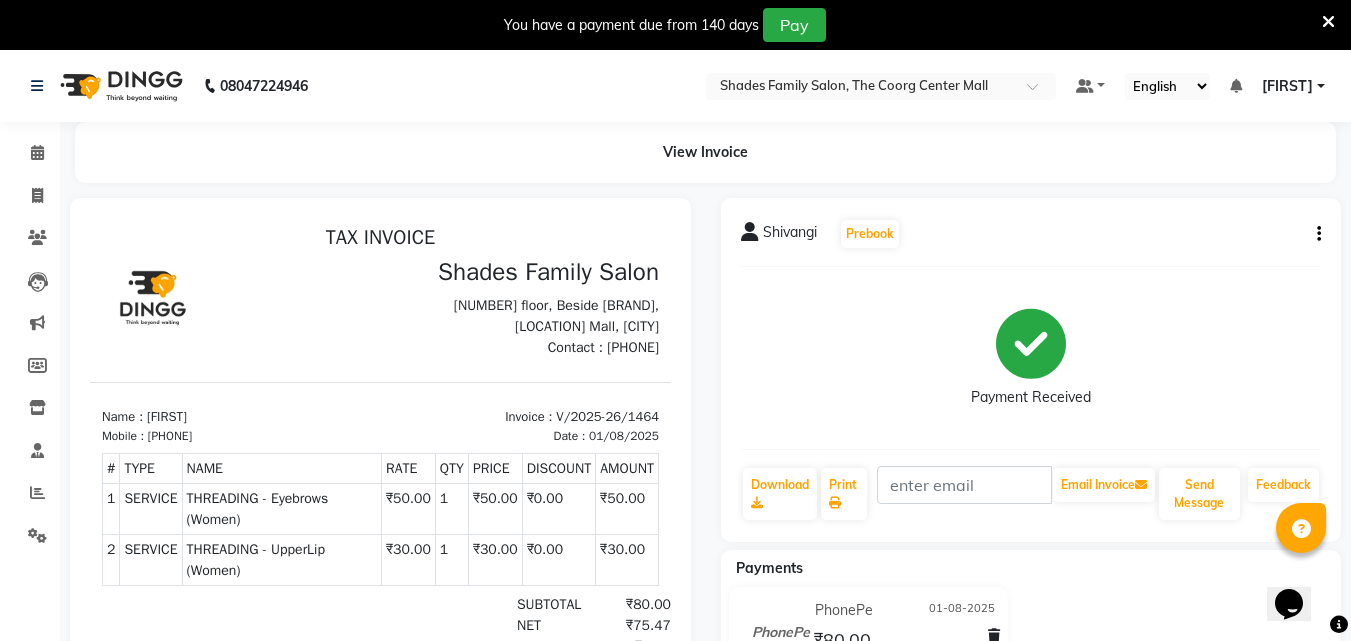 click at bounding box center [1328, 22] 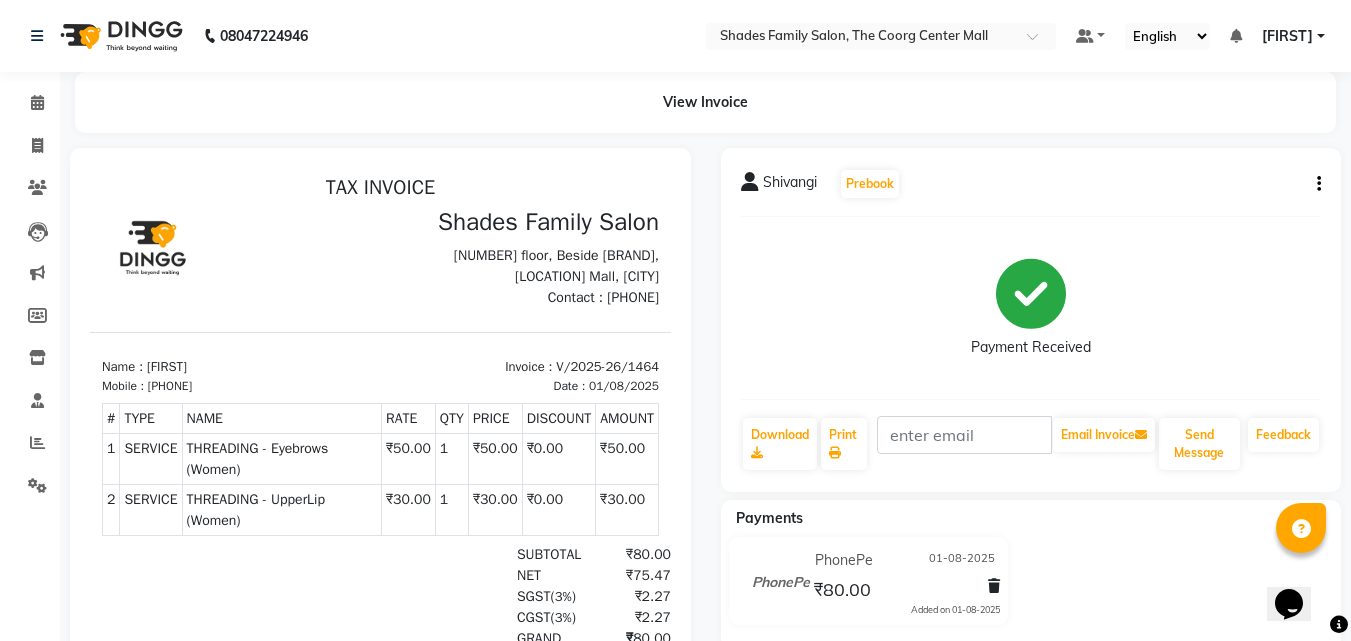 scroll, scrollTop: 0, scrollLeft: 0, axis: both 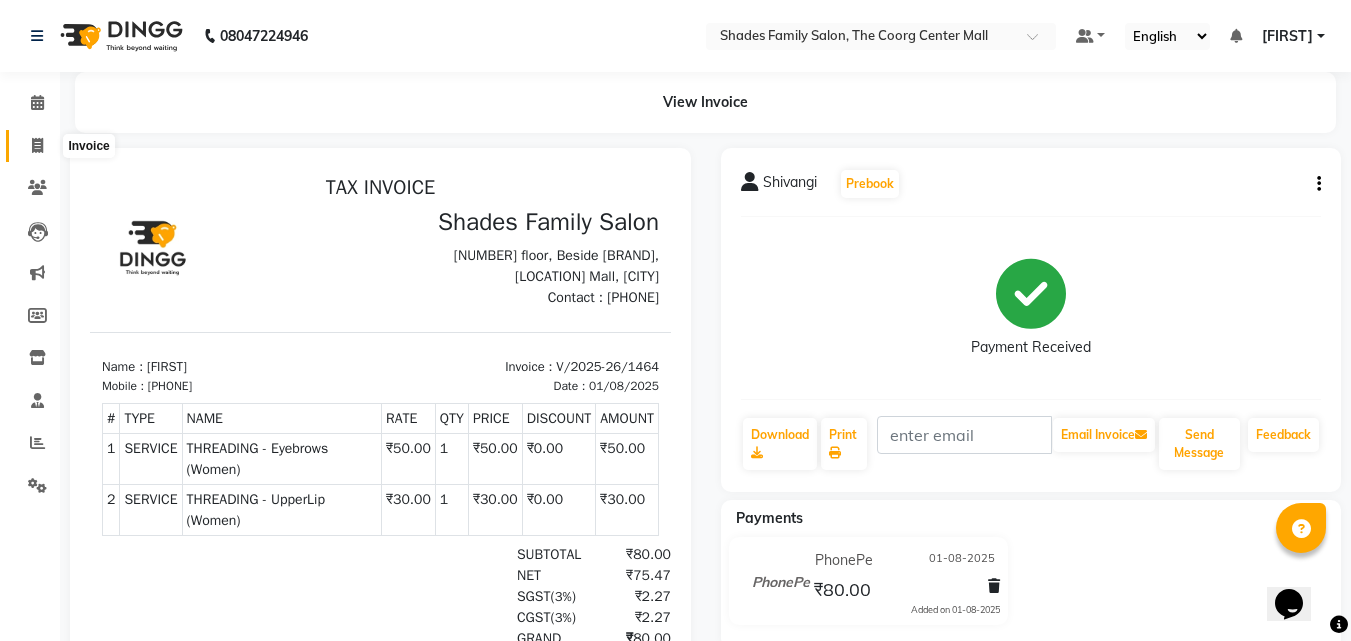 click 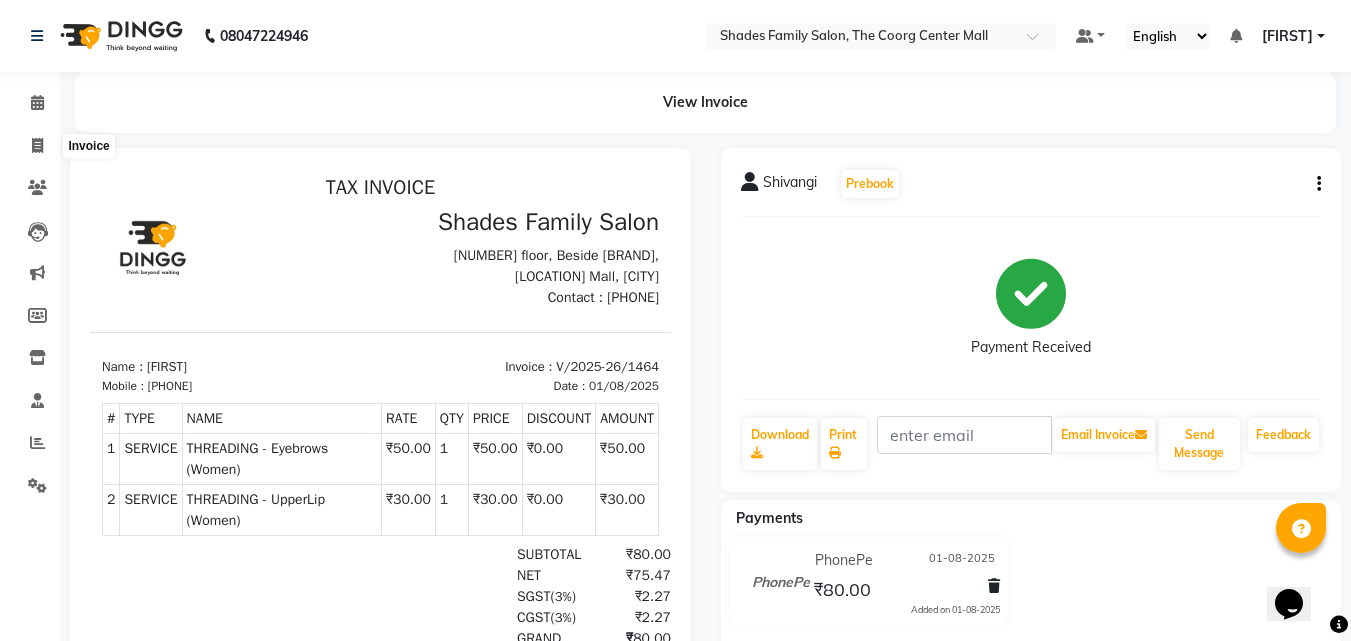 select on "service" 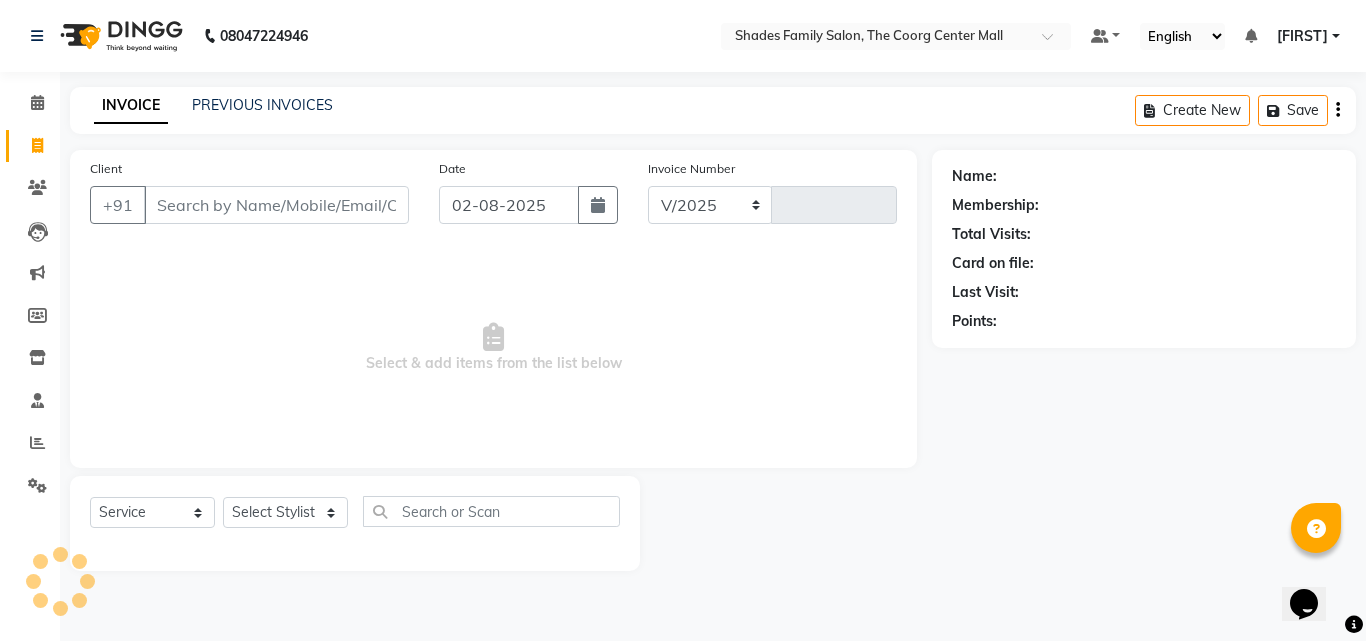 select on "7447" 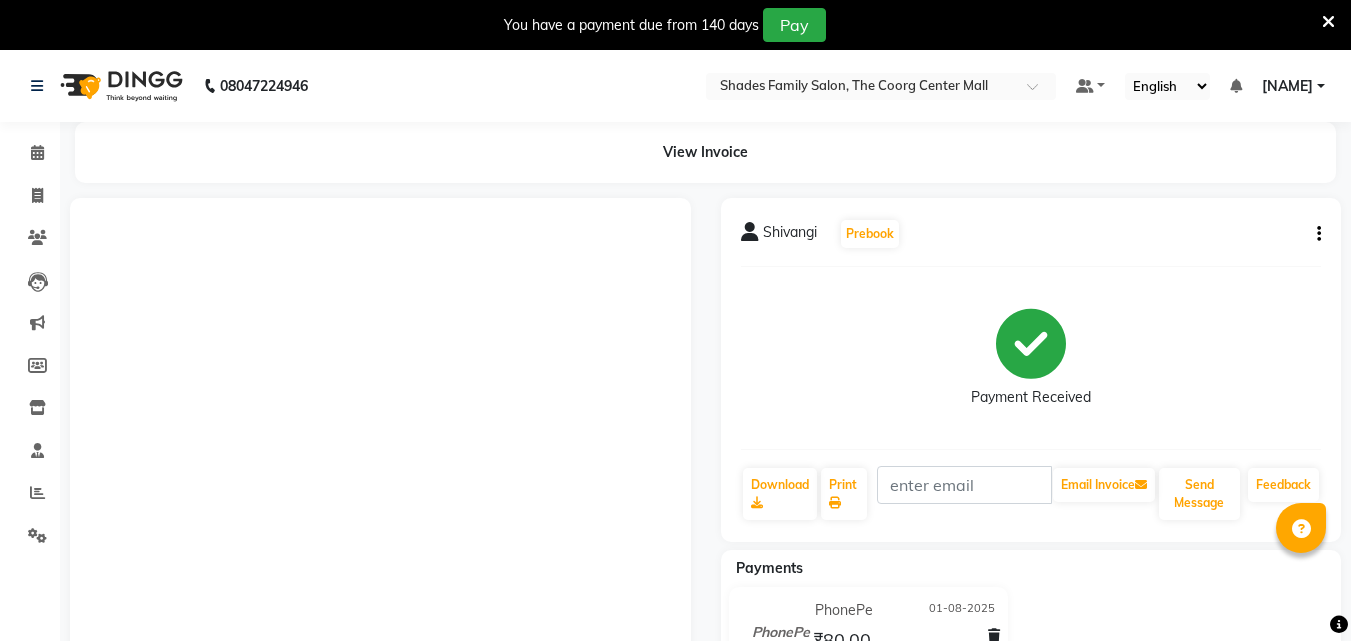 scroll, scrollTop: 0, scrollLeft: 0, axis: both 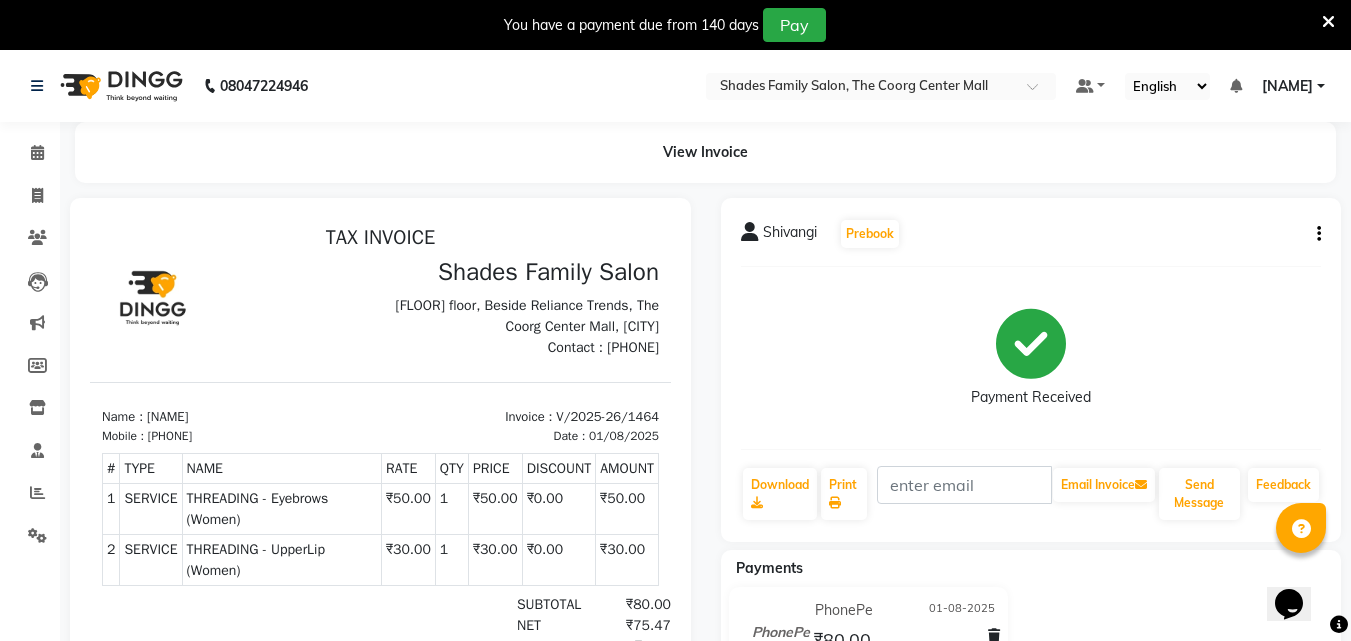 click at bounding box center (1328, 22) 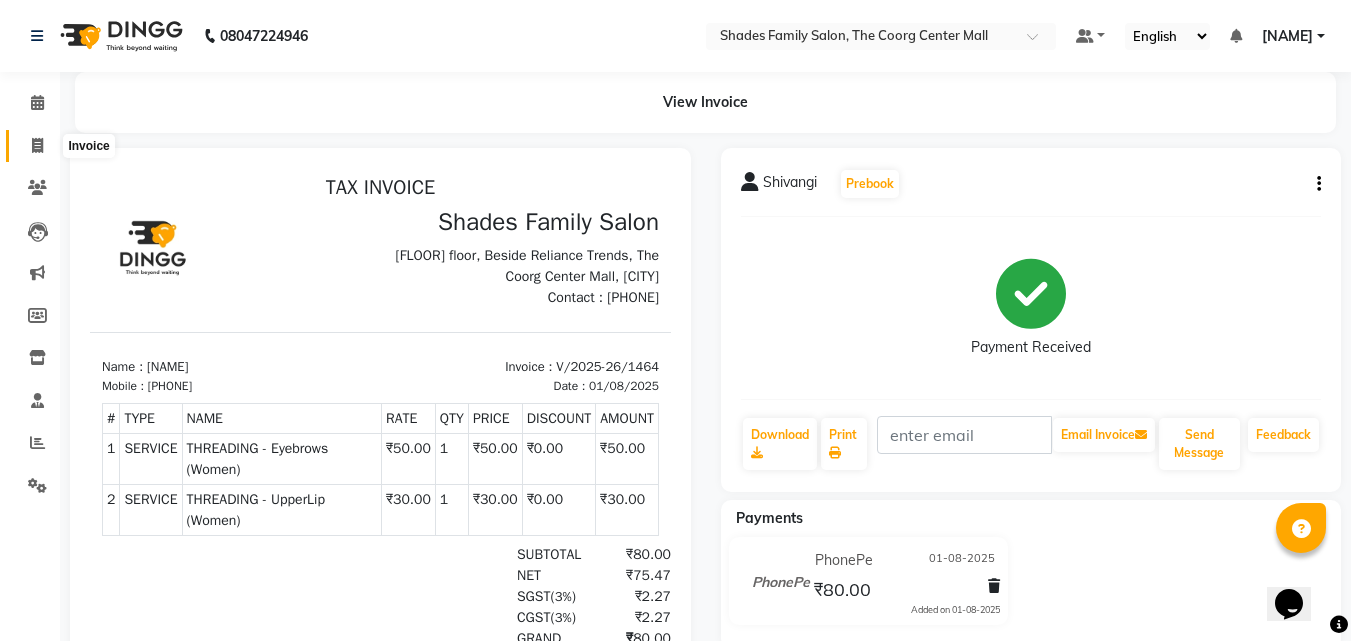 click 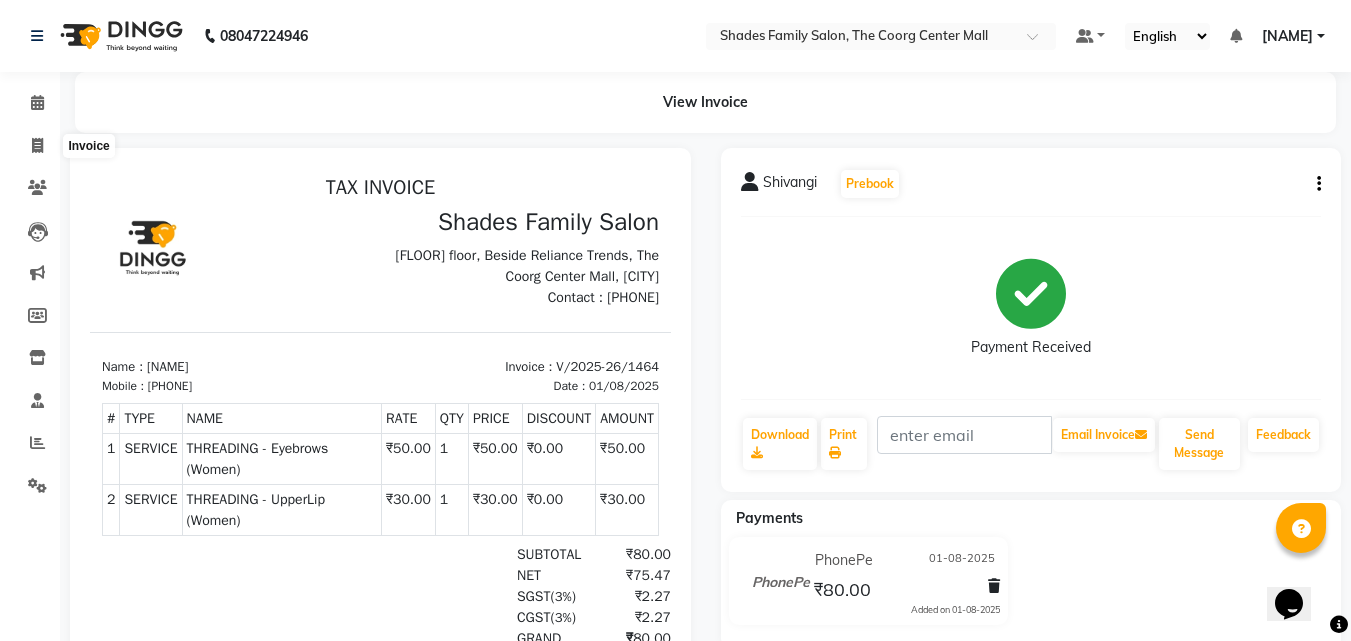 select on "service" 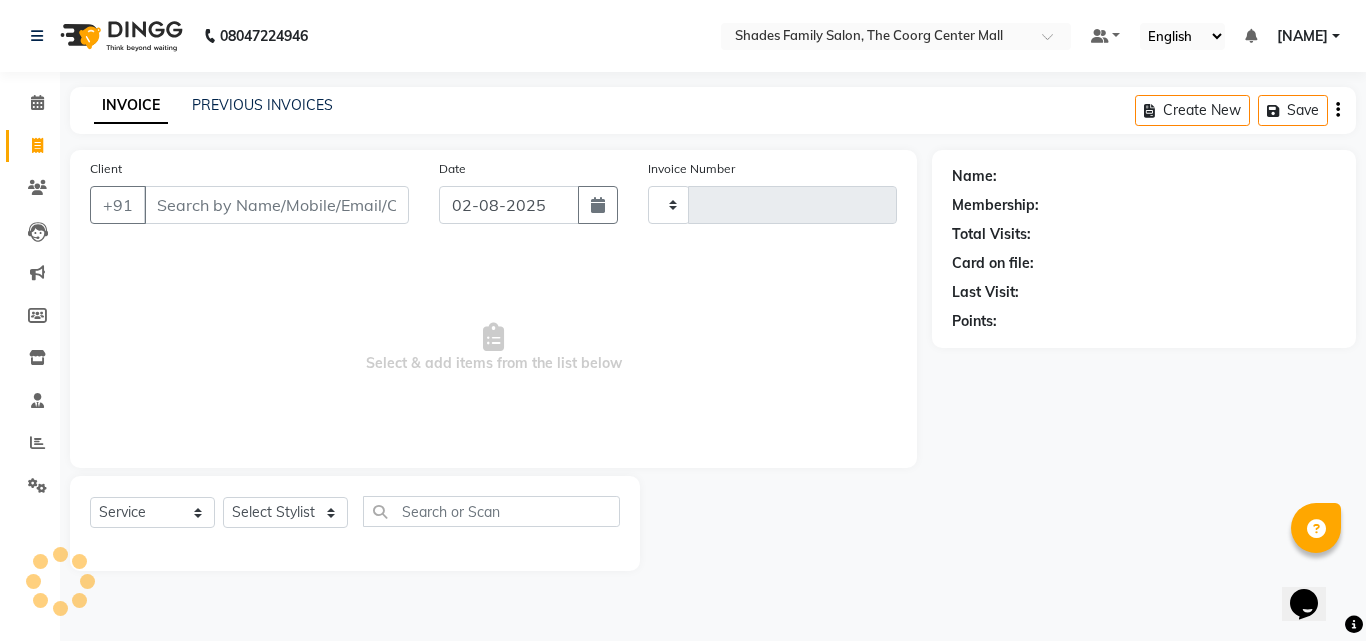 type on "1466" 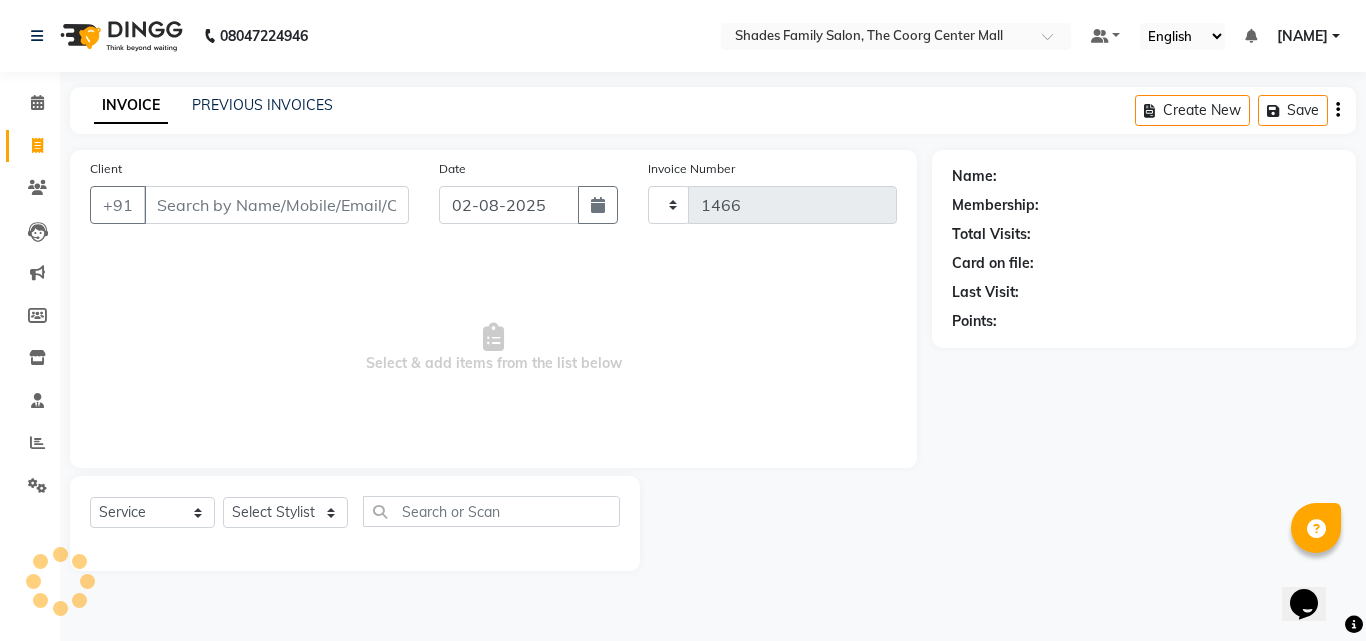 select on "7447" 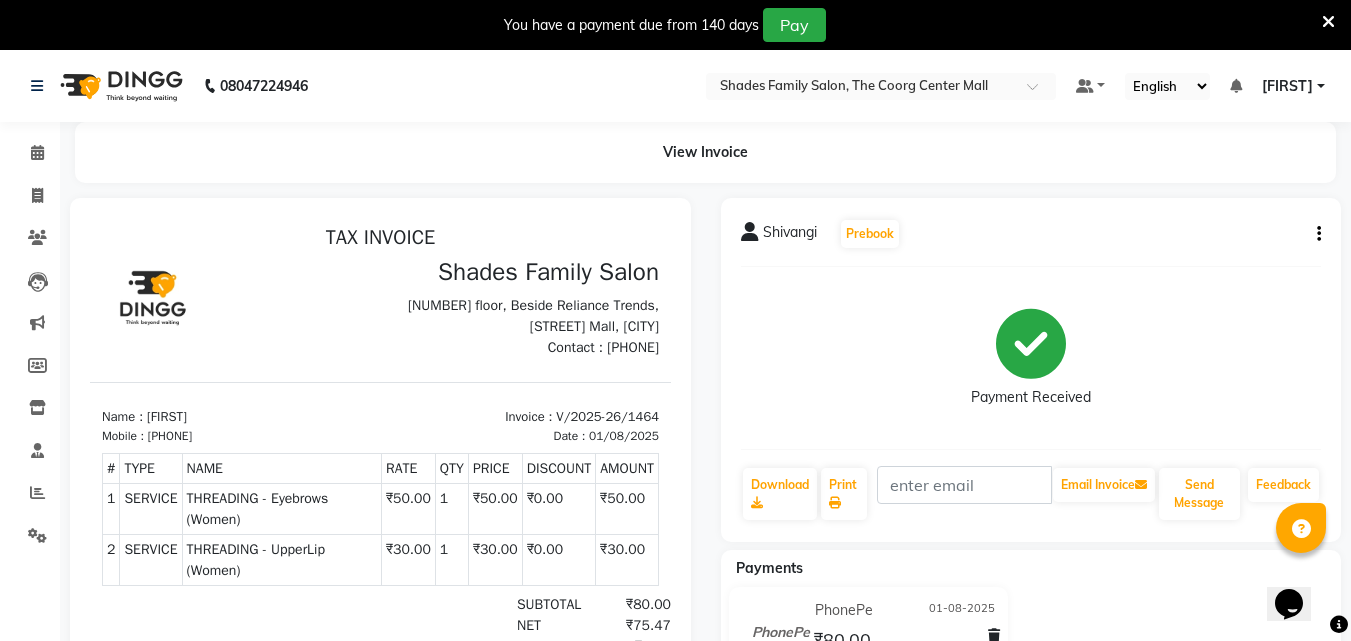scroll, scrollTop: 0, scrollLeft: 0, axis: both 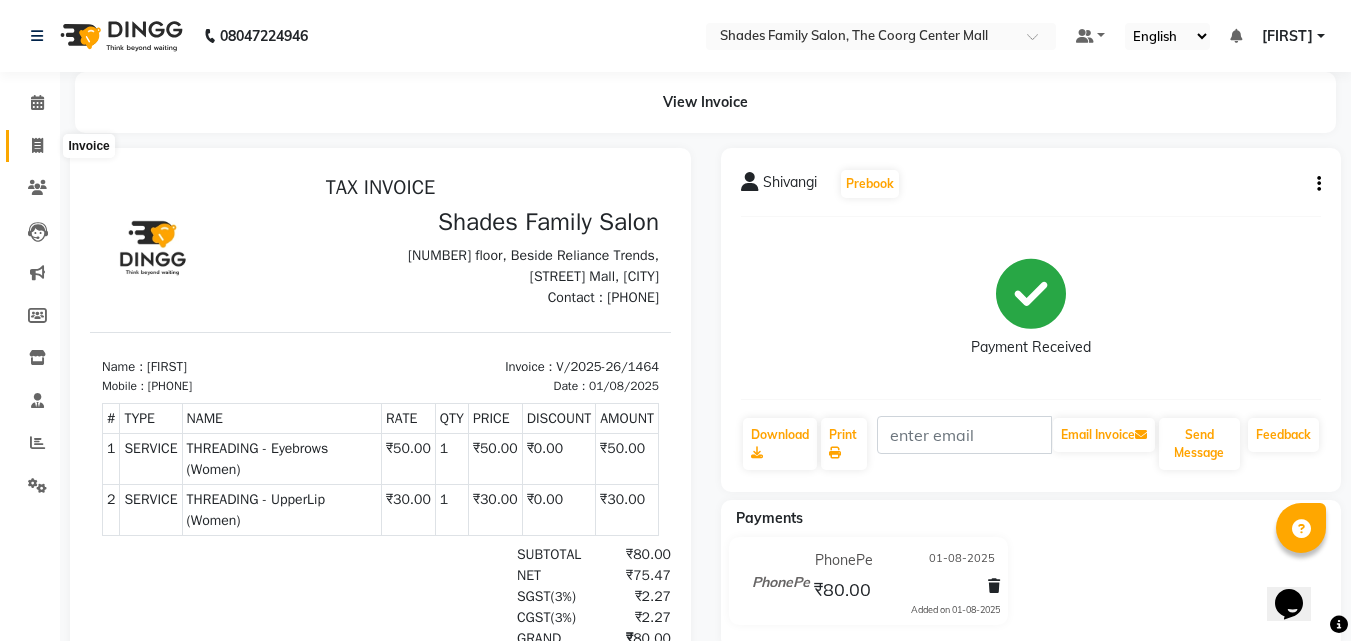 click 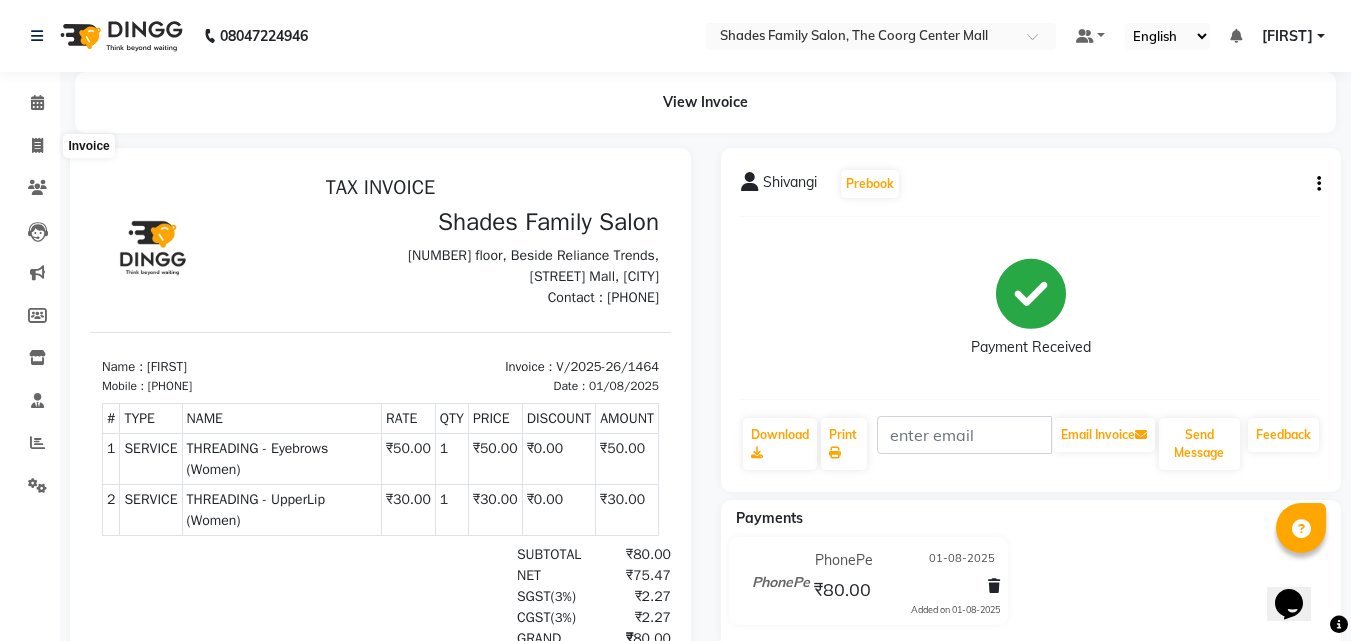 select on "service" 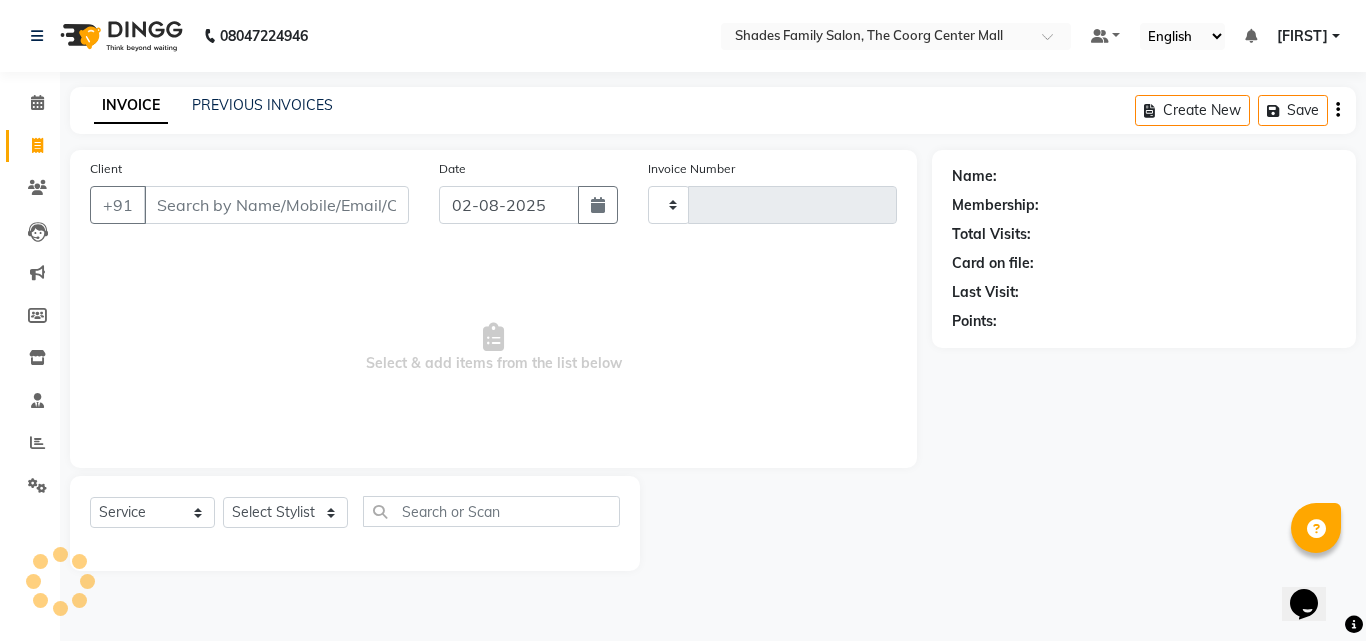 type on "1466" 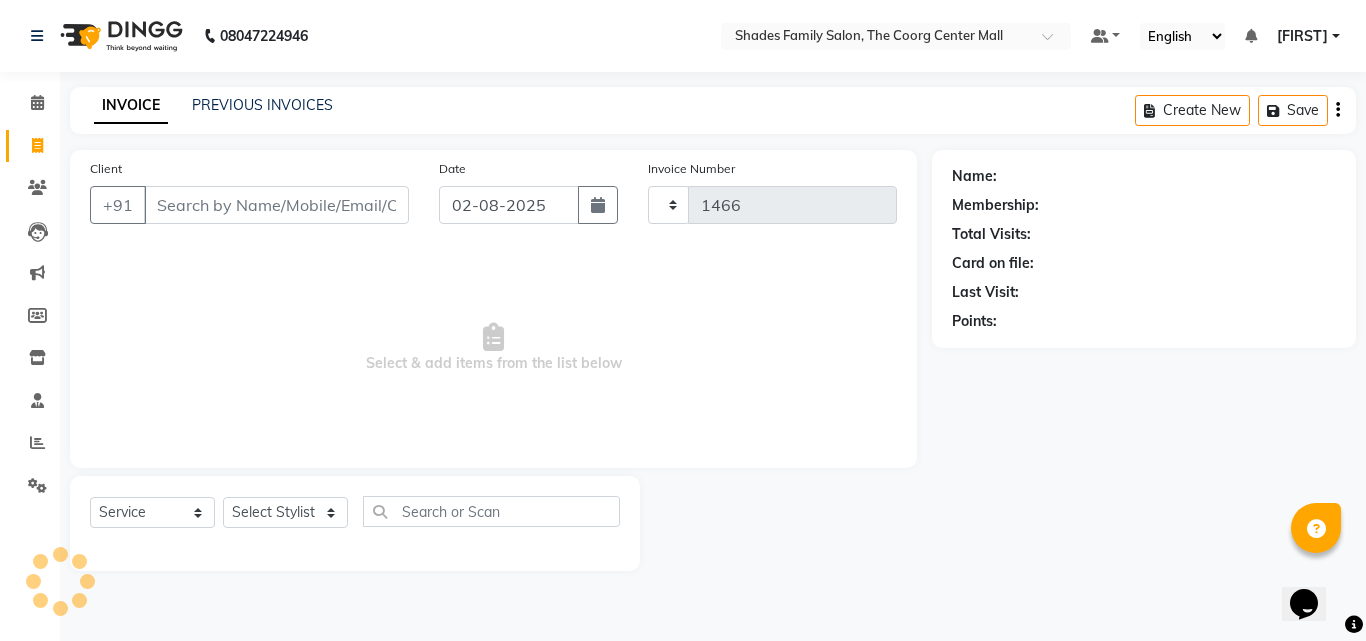 select on "7447" 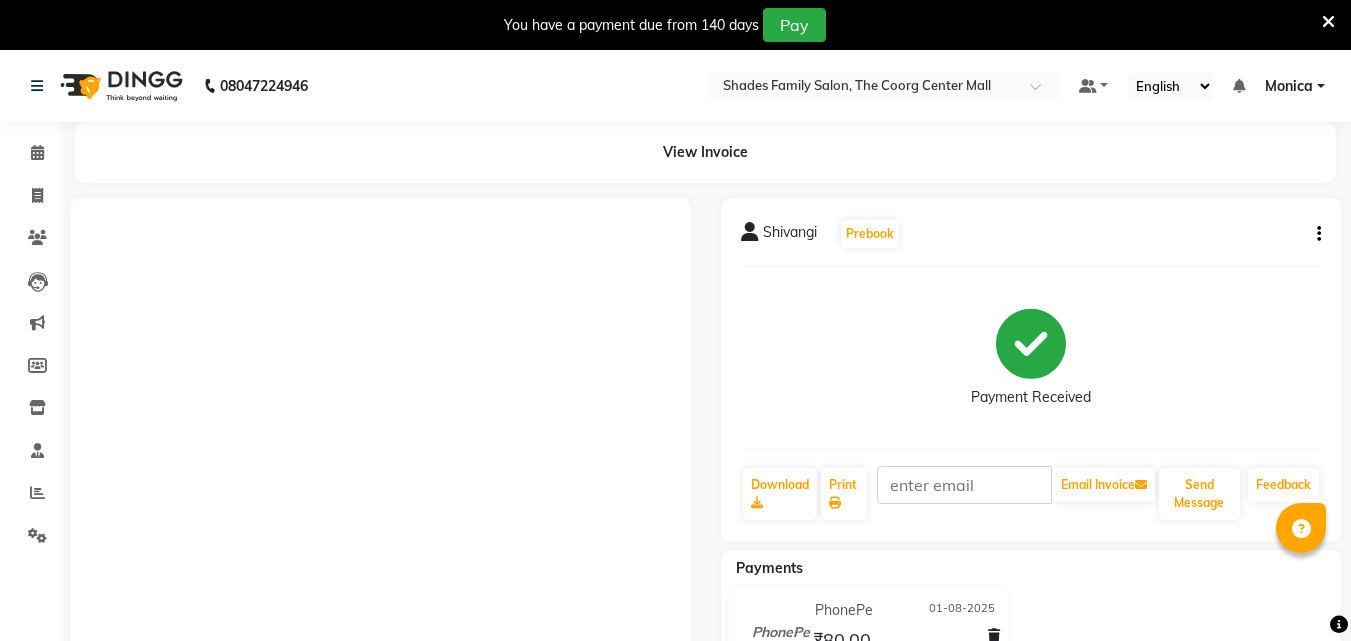 scroll, scrollTop: 0, scrollLeft: 0, axis: both 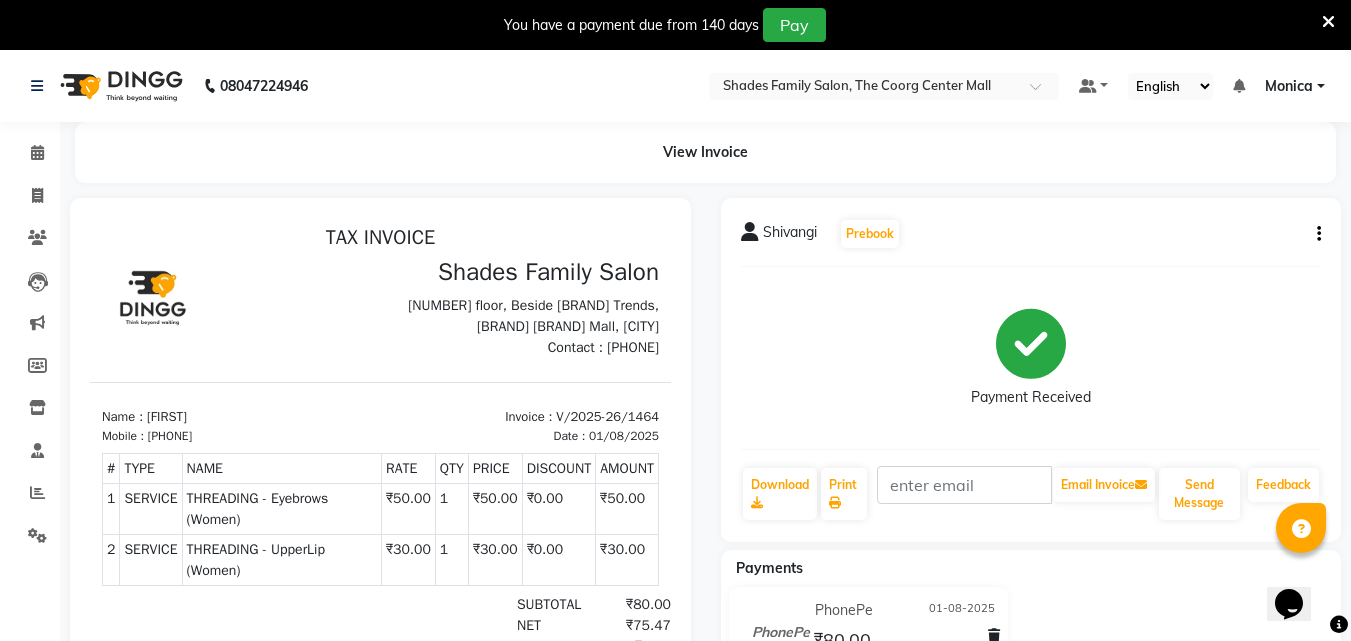 click at bounding box center [1328, 22] 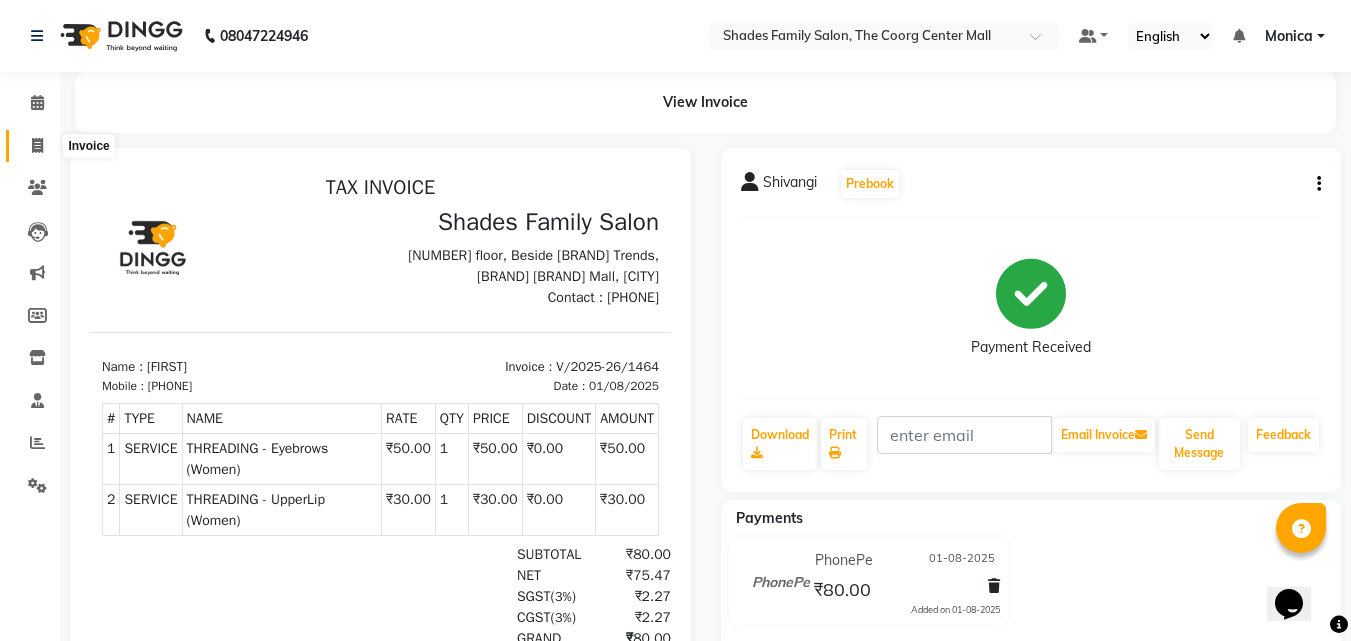 click 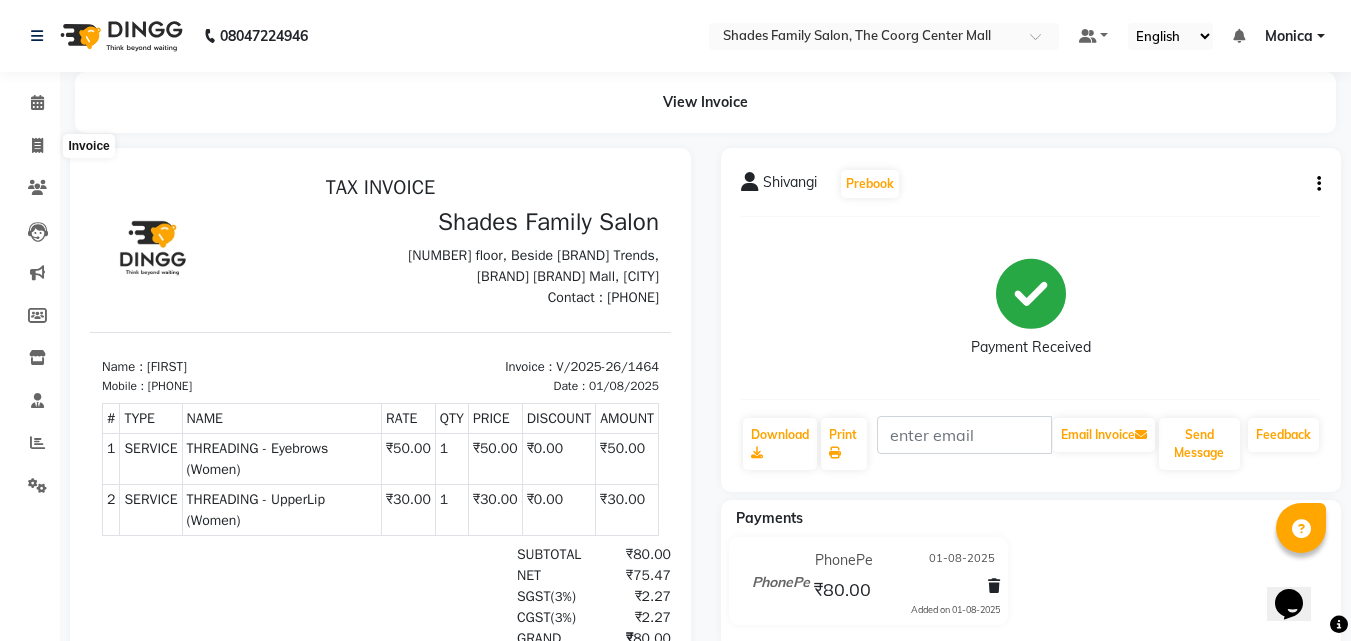 select on "service" 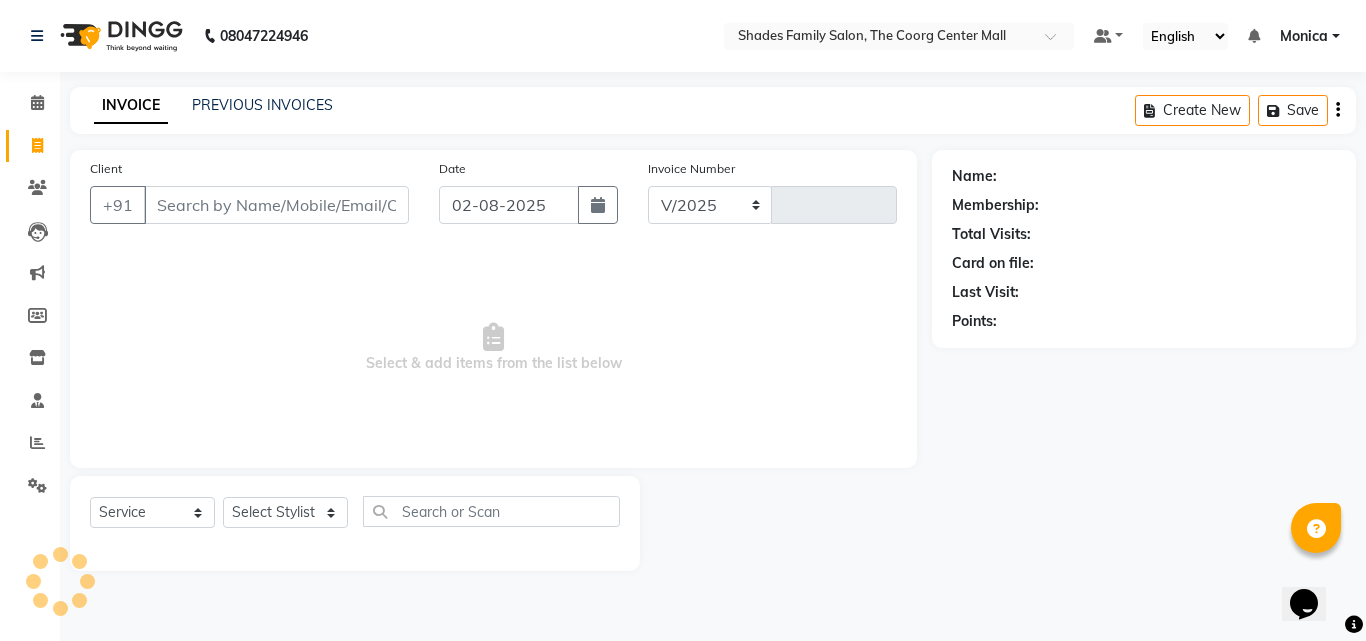 select on "7447" 